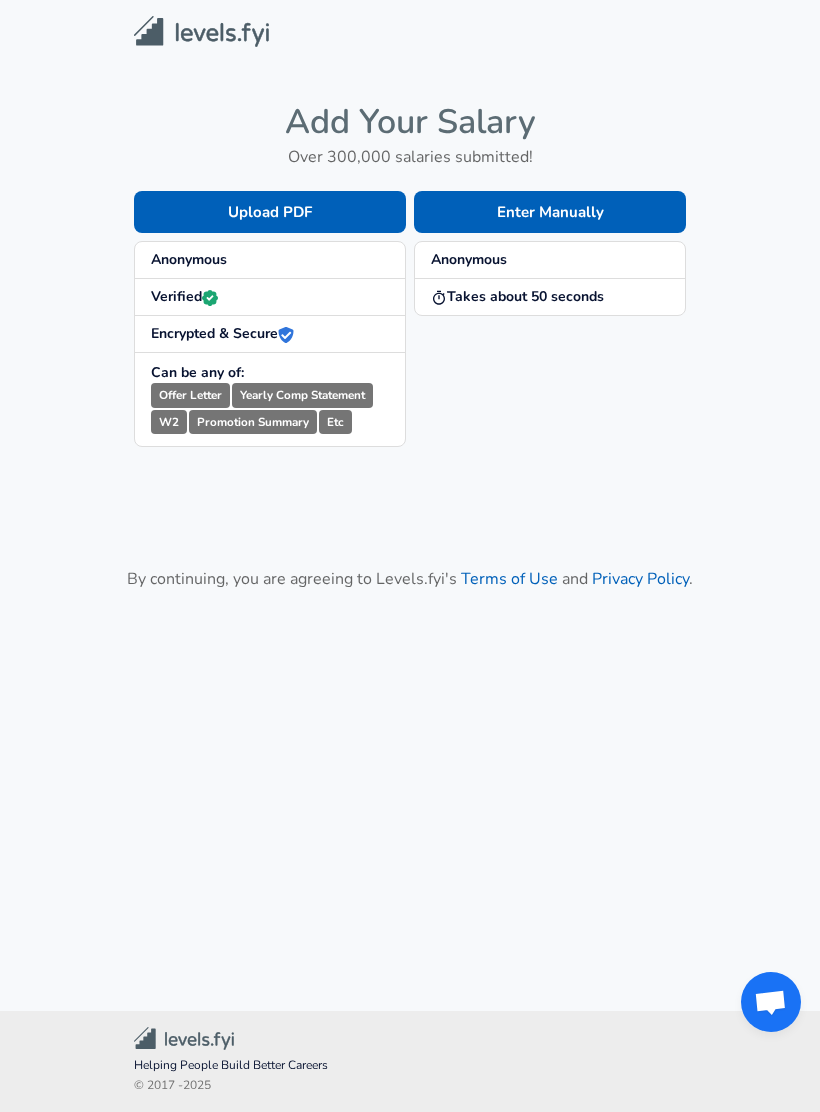 scroll, scrollTop: 0, scrollLeft: 0, axis: both 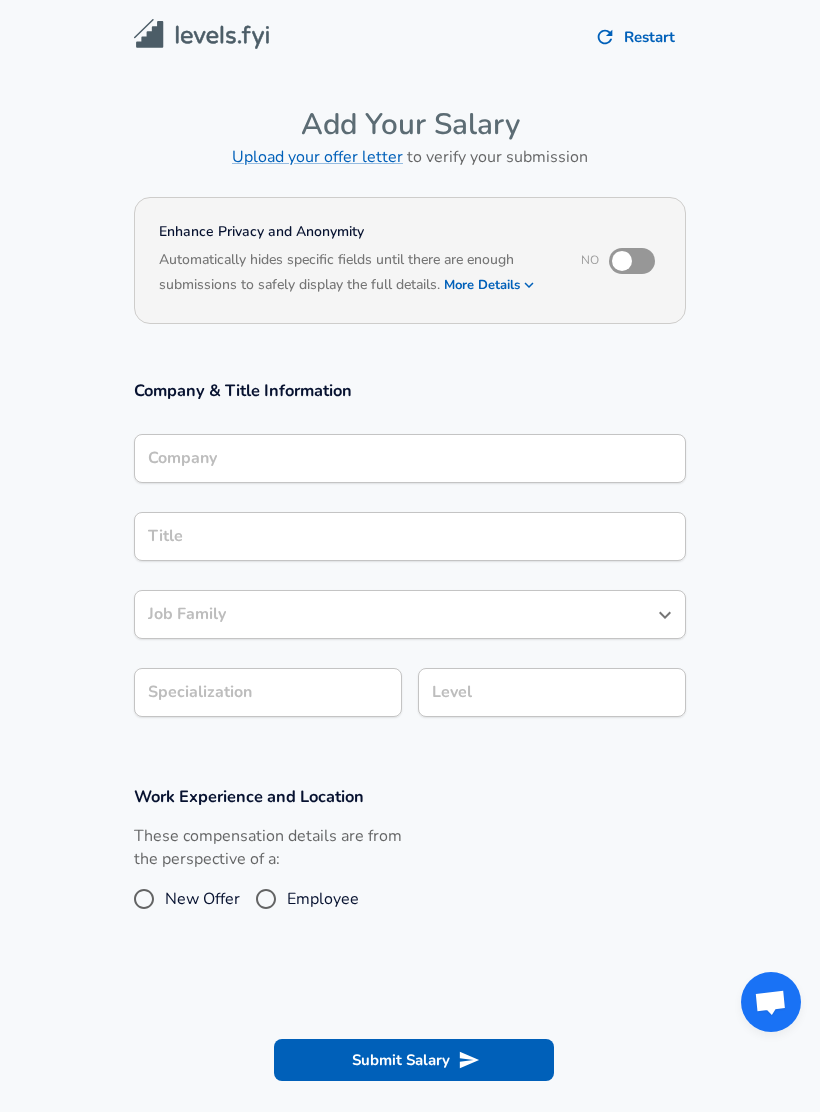 click on "Company Company" at bounding box center (410, 461) 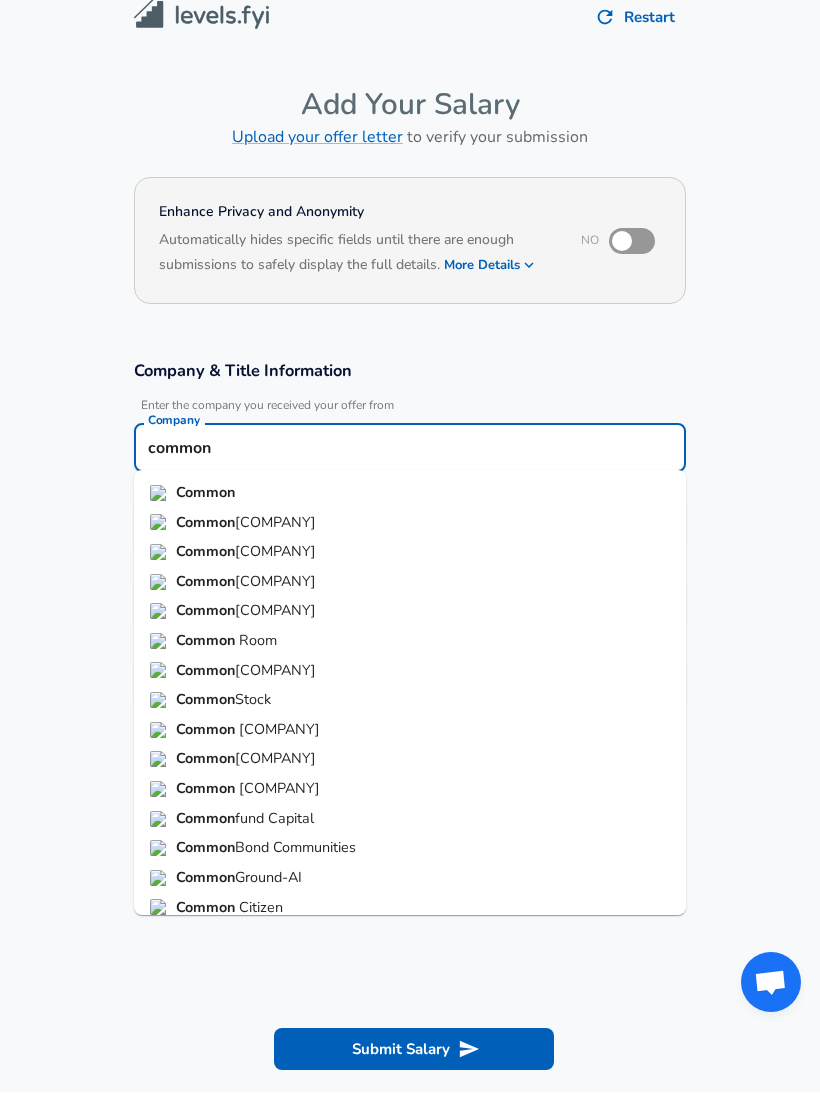 click on "[COMPANY]" at bounding box center (275, 542) 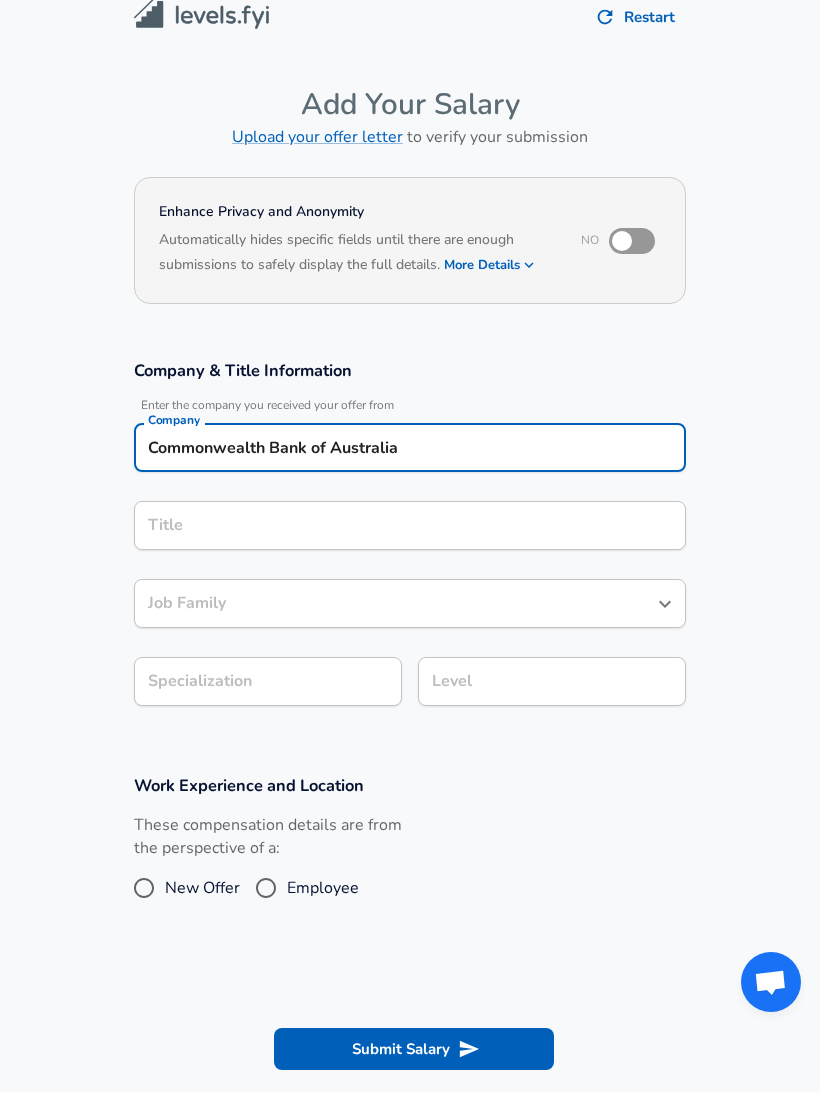 click on "Title Title" at bounding box center (410, 544) 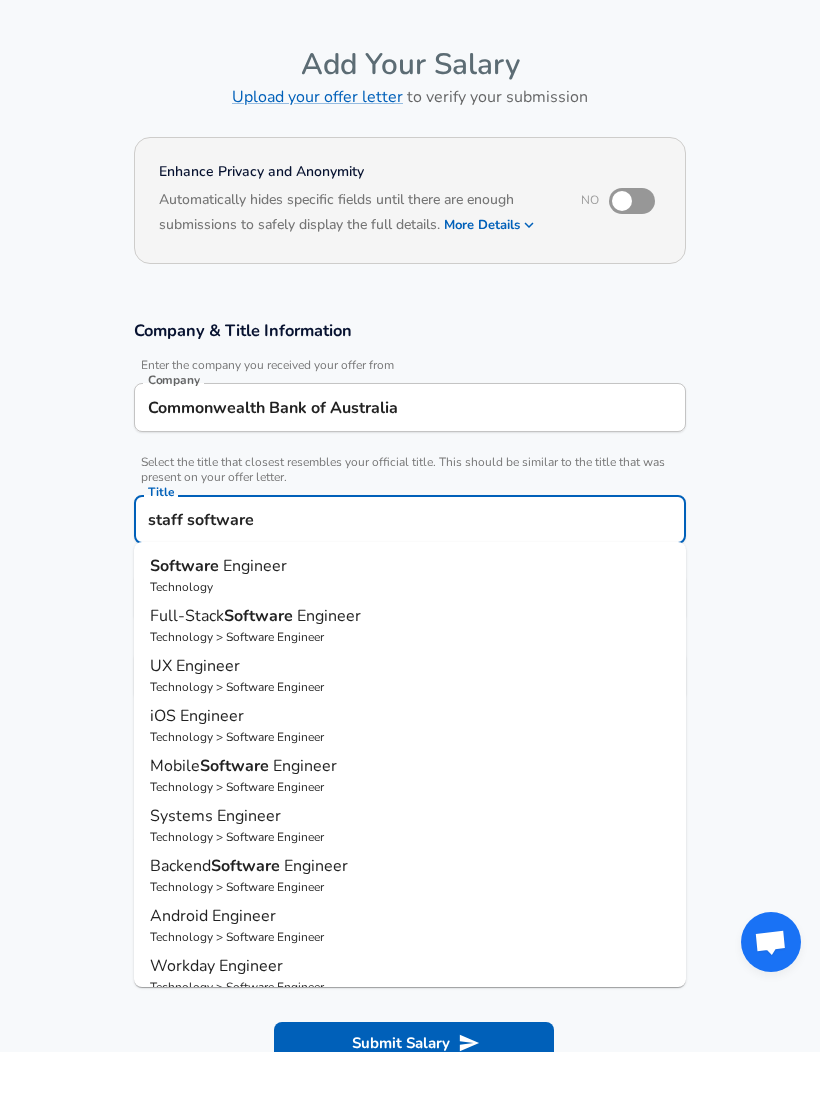 click on "Software" at bounding box center [186, 626] 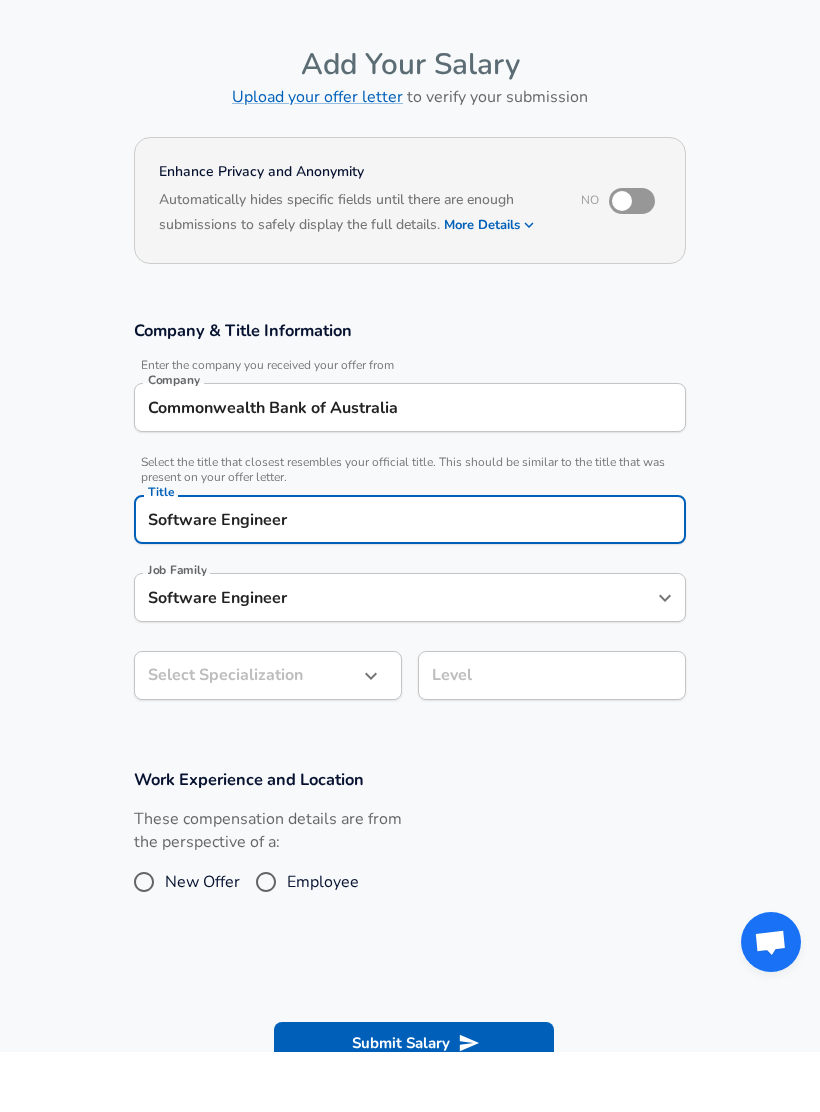 click on "Job Family Software Engineer Job Family" at bounding box center (410, 660) 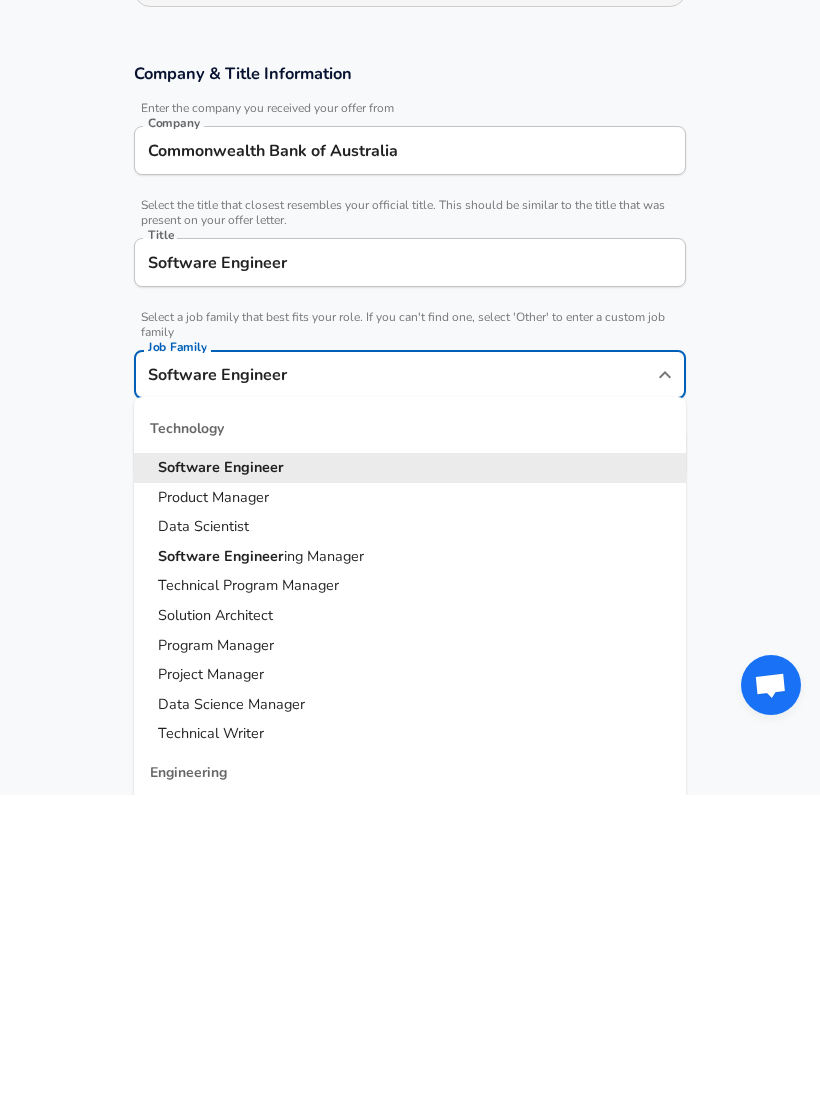 click on "Company & Title Information   Enter the company you received your offer from Company [COMPANY] Company   Select the title that closest resembles your official title. This should be similar to the title that was present on your offer letter. Title [TITLE] Title   Select a job family that best fits your role. If you can't find one, select 'Other' to enter a custom job family Job Family [JOB_FAMILY] Job Family Technology Software     Engineer Product Manager Data Scientist Software     Engineer ing Manager Technical Program Manager Solution Architect Program Manager Project Manager Data Science Manager Technical Writer Engineering Biomedical  Engineer Civil  Engineer Hardware  Engineer Mechanical  Engineer Geological  Engineer Electrical  Engineer Controls  Engineer Chemical  Engineer Aerospace  Engineer Materials  Engineer Optical  Engineer MEP  Engineer Prompt  Engineer Business Management Consultant Business Development Sales Sales Legal Legal Sales Sales  Engineer Legal" at bounding box center [410, 597] 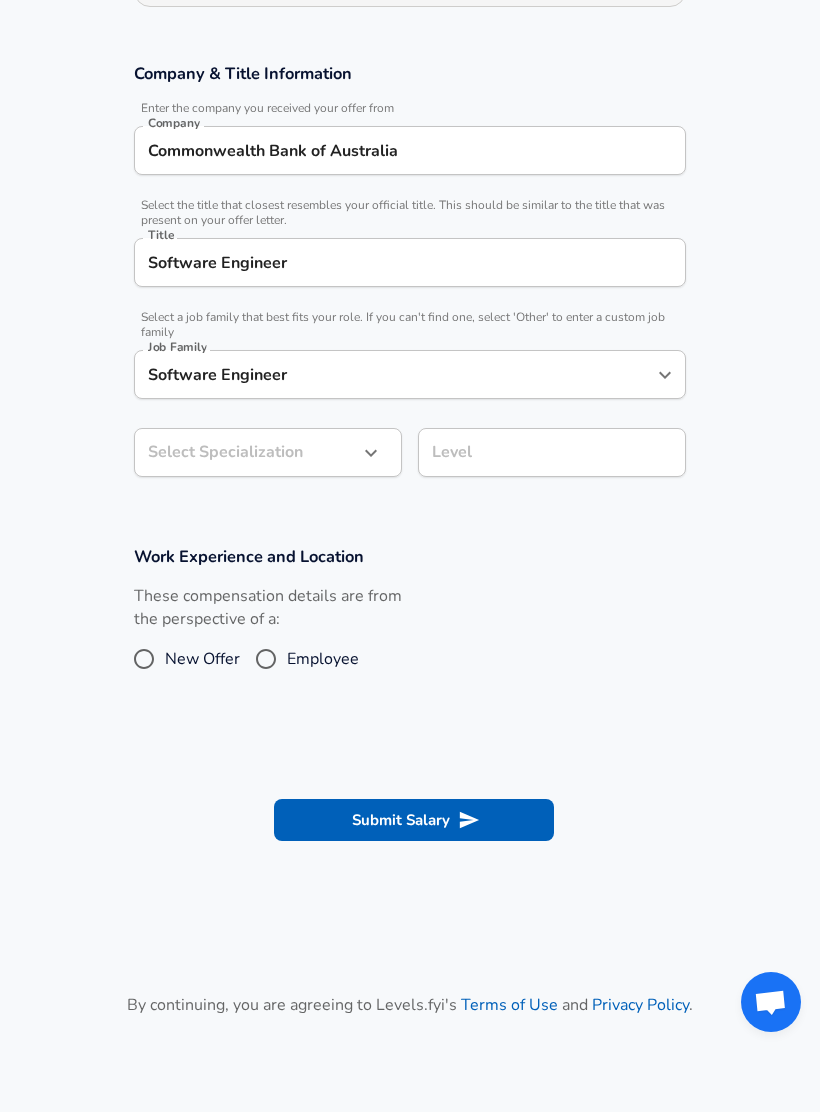 click on "Company & Title Information   Enter the company you received your offer from Company [COMPANY] Company   Select the title that closest resembles your official title. This should be similar to the title that was present on your offer letter. Title [TITLE] Title   Select a job family that best fits your role. If you can't find one, select 'Other' to enter a custom job family Job Family [JOB_FAMILY] Job Family Select Specialization ​ Select Specialization Level Level Work Experience and Location New Offer Employee Submit Salary   Terms of Use   and" at bounding box center (410, 239) 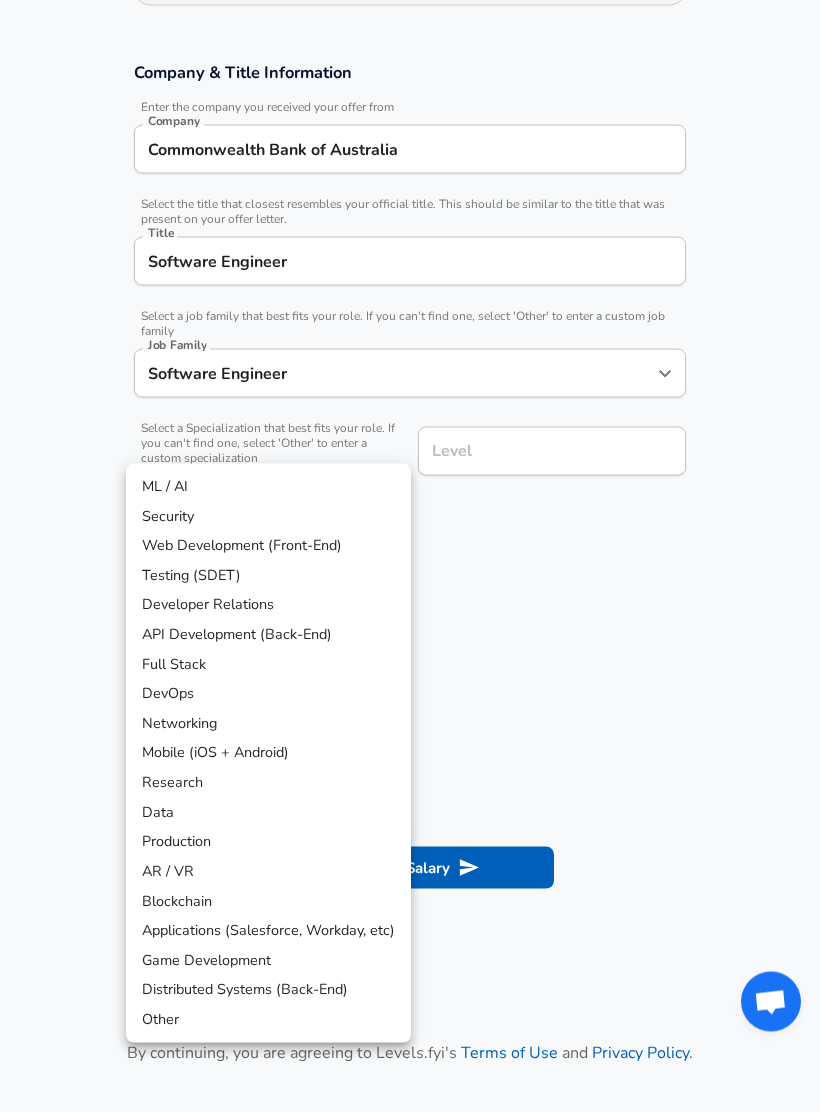 scroll, scrollTop: 315, scrollLeft: 0, axis: vertical 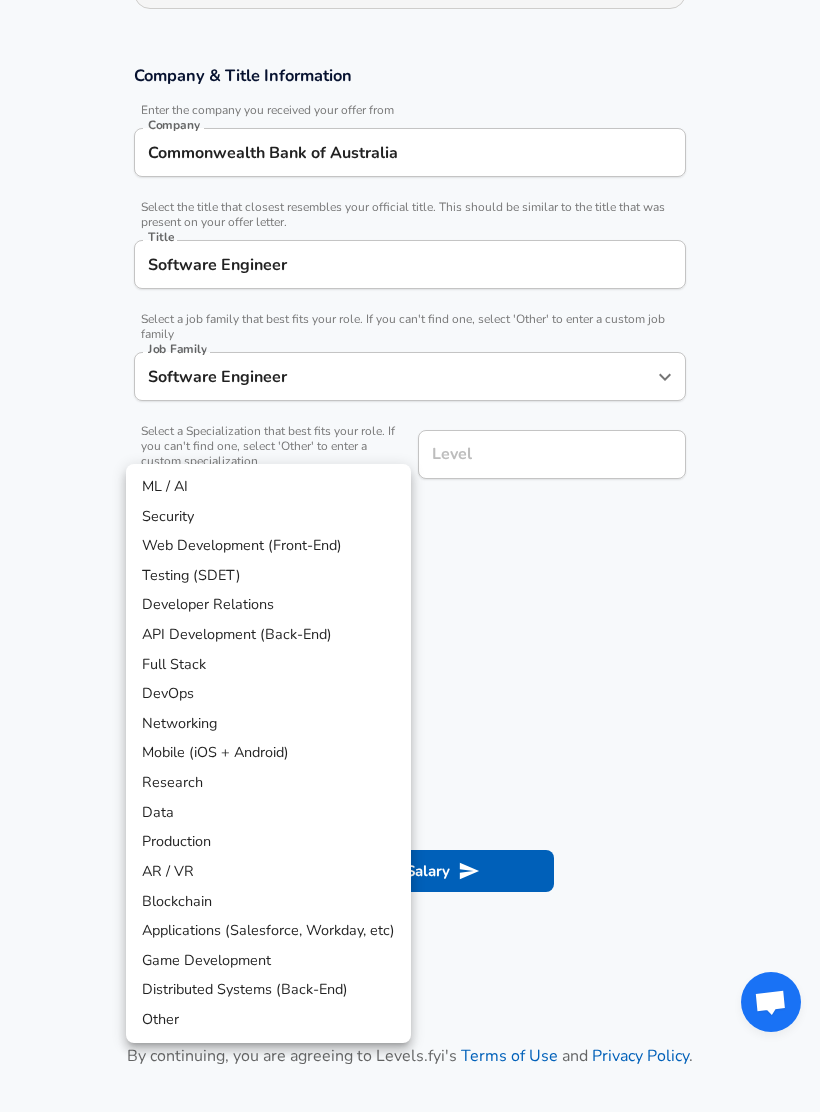 click at bounding box center (410, 556) 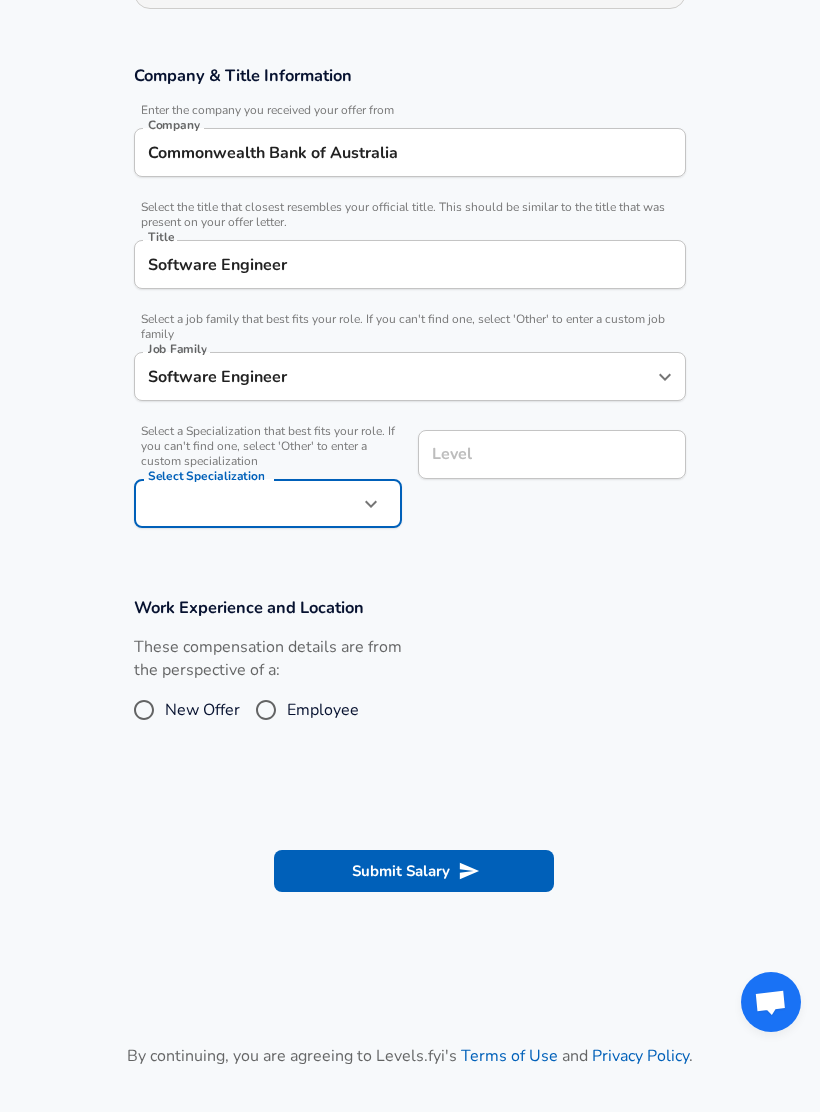 click on "Restart Add Your Salary Upload your offer letter   to verify your submission Enhance Privacy and Anonymity No Automatically hides specific fields until there are enough submissions to safely display the full details.   More Details Based on your submission and the data points that we have already collected, we will automatically hide and anonymize specific fields if there aren't enough data points to remain sufficiently anonymous. Company & Title Information   Enter the company you received your offer from Company [COMPANY] Company   Select the title that closest resembles your official title. This should be similar to the title that was present on your offer letter. Title [TITLE] Title   Select a job family that best fits your role. If you can't find one, select 'Other' to enter a custom job family Job Family [JOB_FAMILY] Job Family   Select a Specialization that best fits your role. If you can't find one, select 'Other' to enter a custom specialization ​ Level Level" at bounding box center (410, 241) 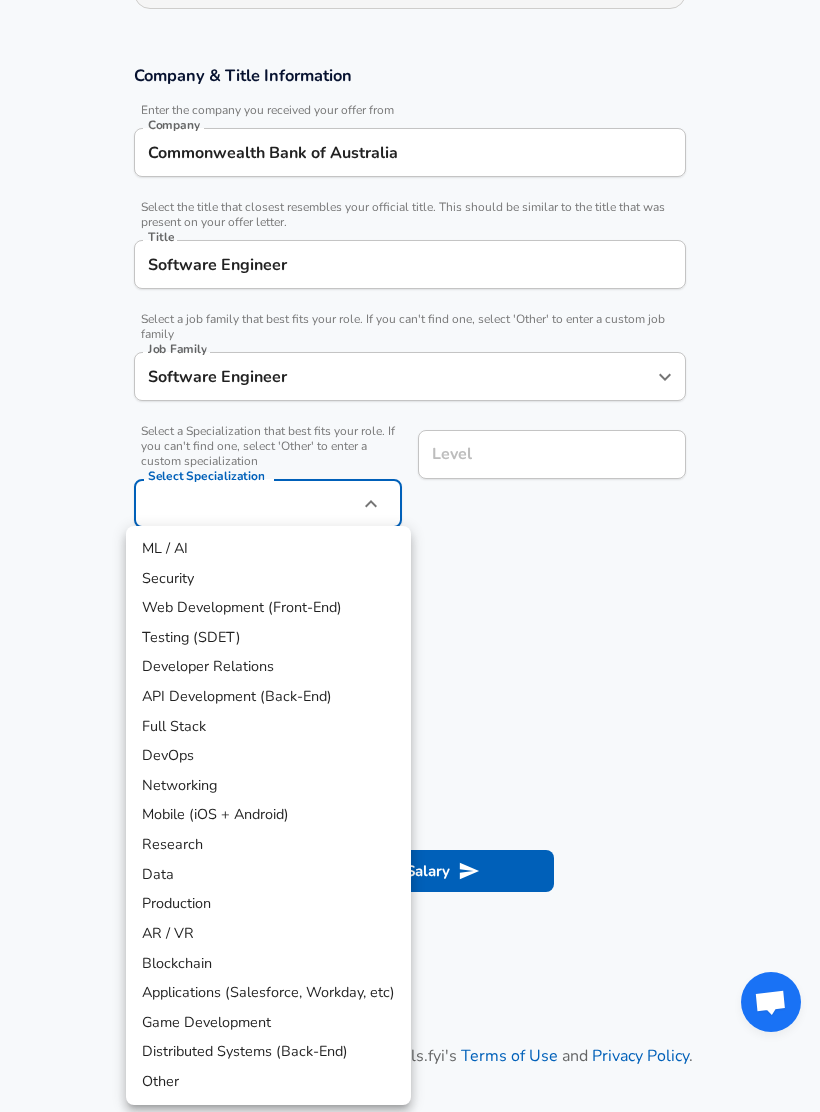 click on "Full Stack" at bounding box center [268, 727] 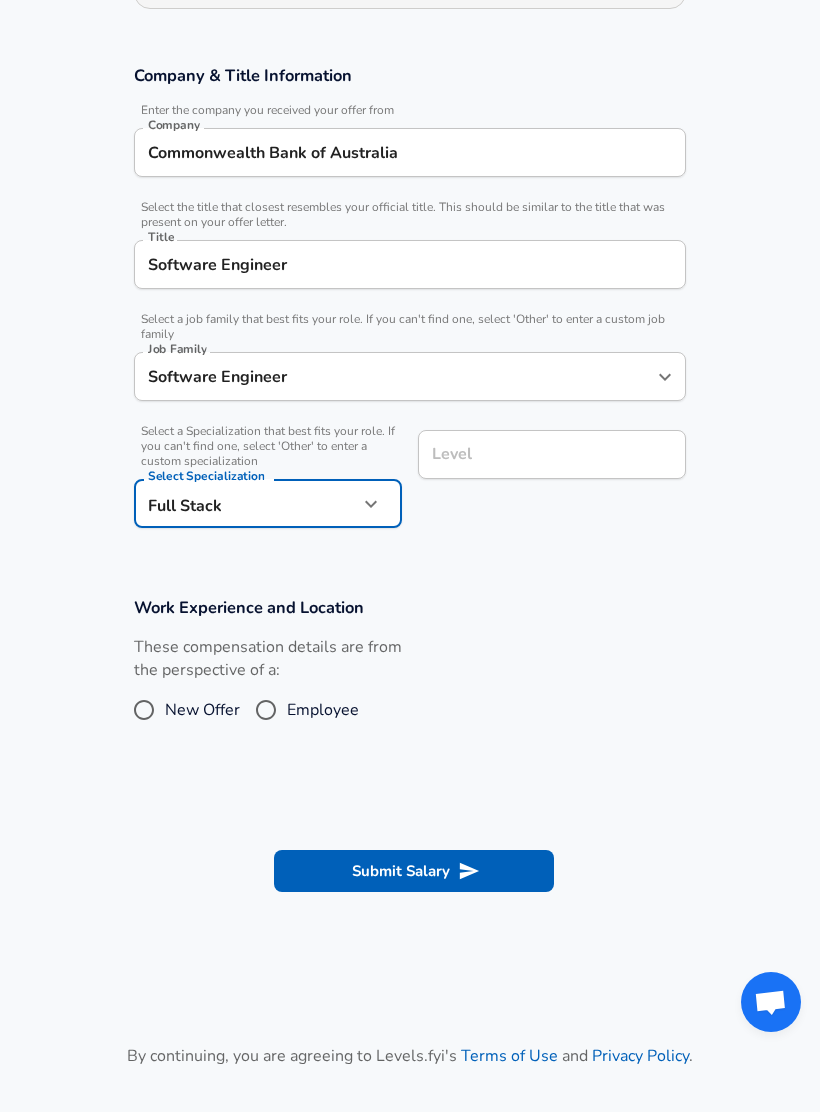 click on "Level Level" at bounding box center [544, 477] 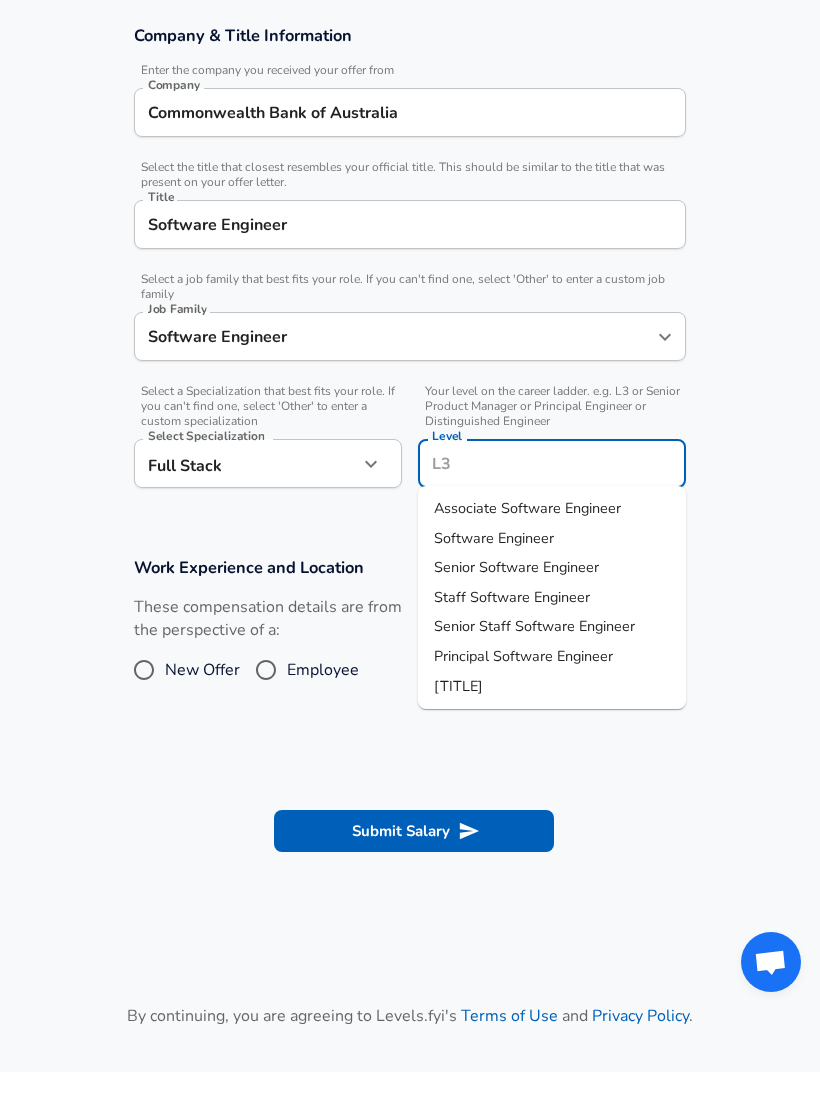 click on "Staff Software Engineer" at bounding box center (512, 637) 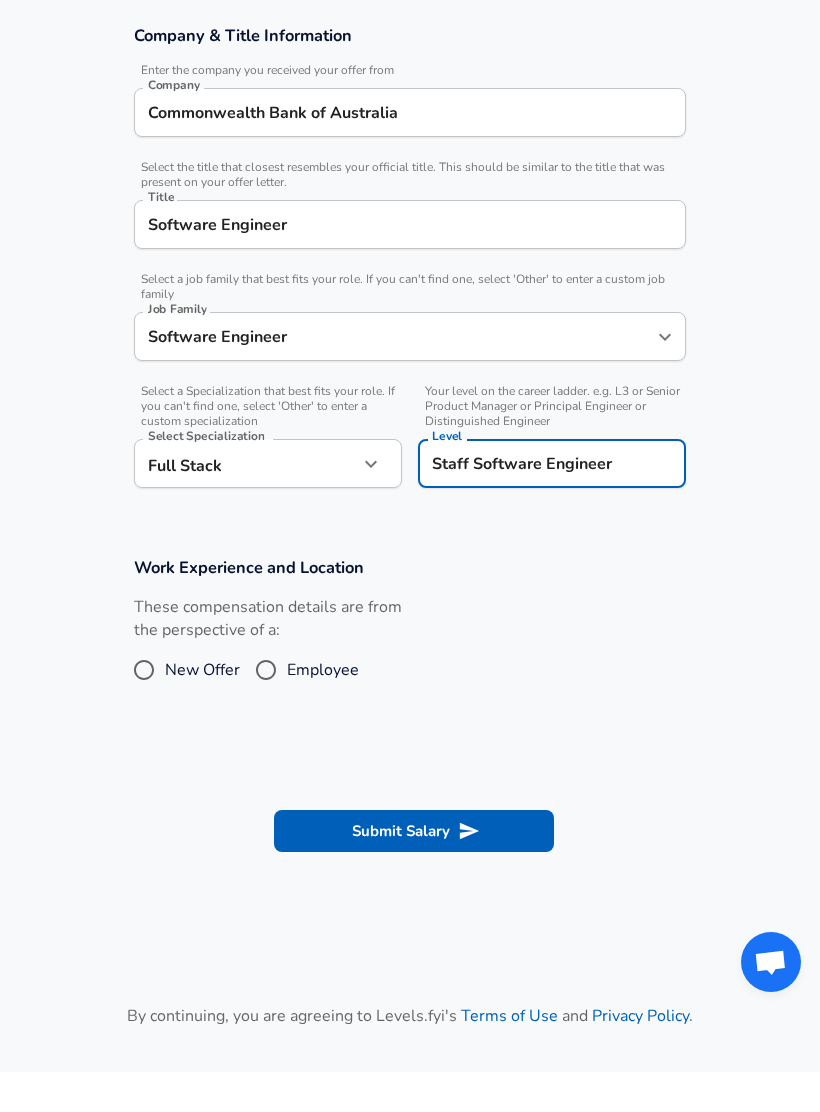 click on "Employee" at bounding box center (266, 710) 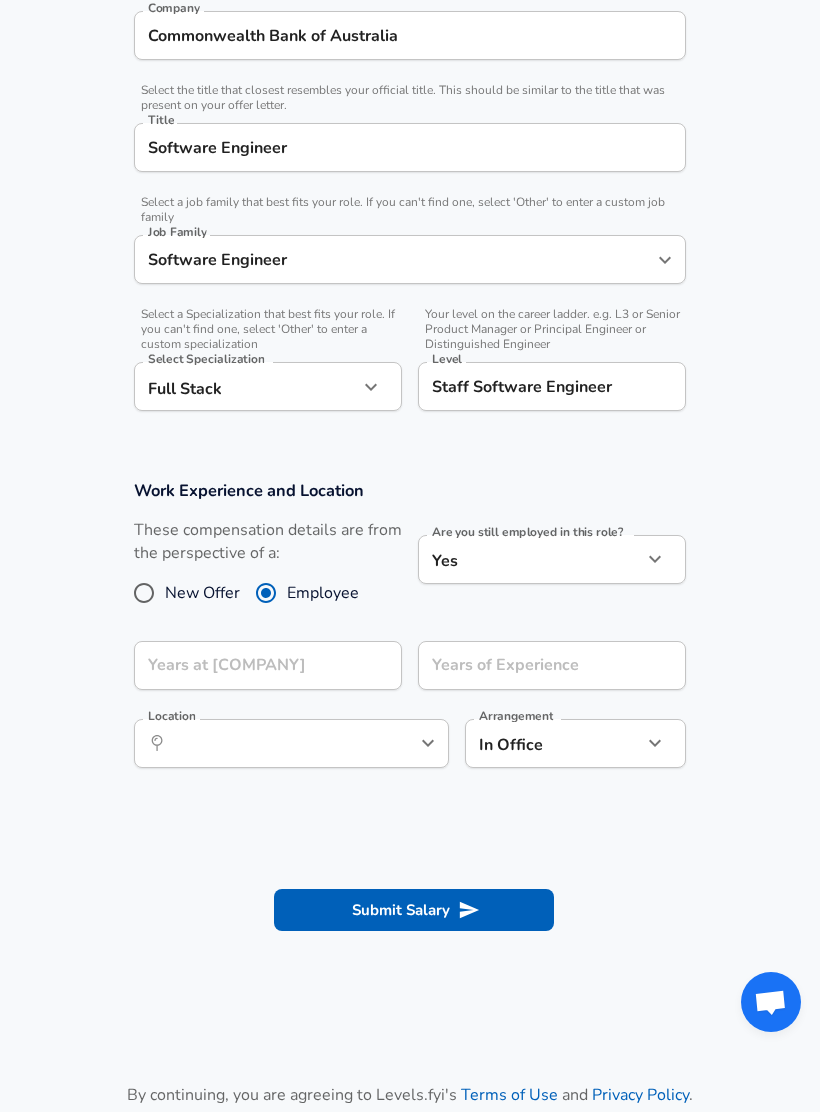scroll, scrollTop: 443, scrollLeft: 0, axis: vertical 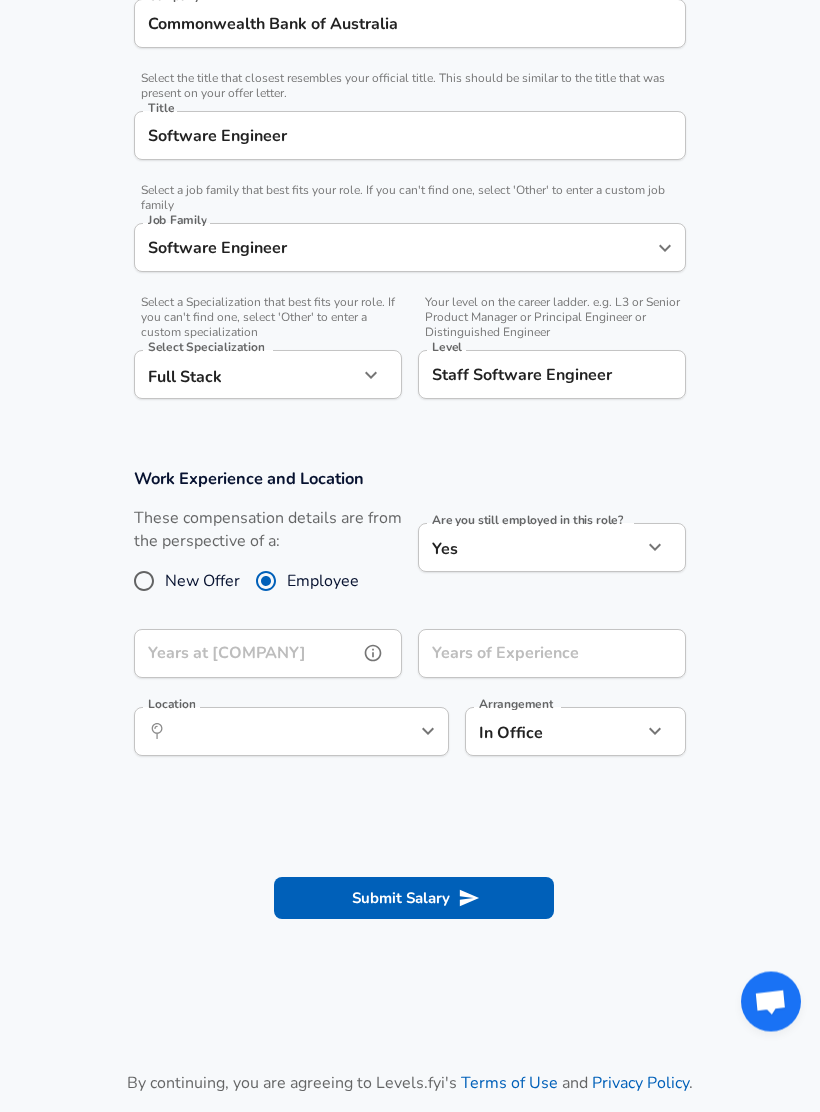 click on "Years at [COMPANY]" at bounding box center (246, 654) 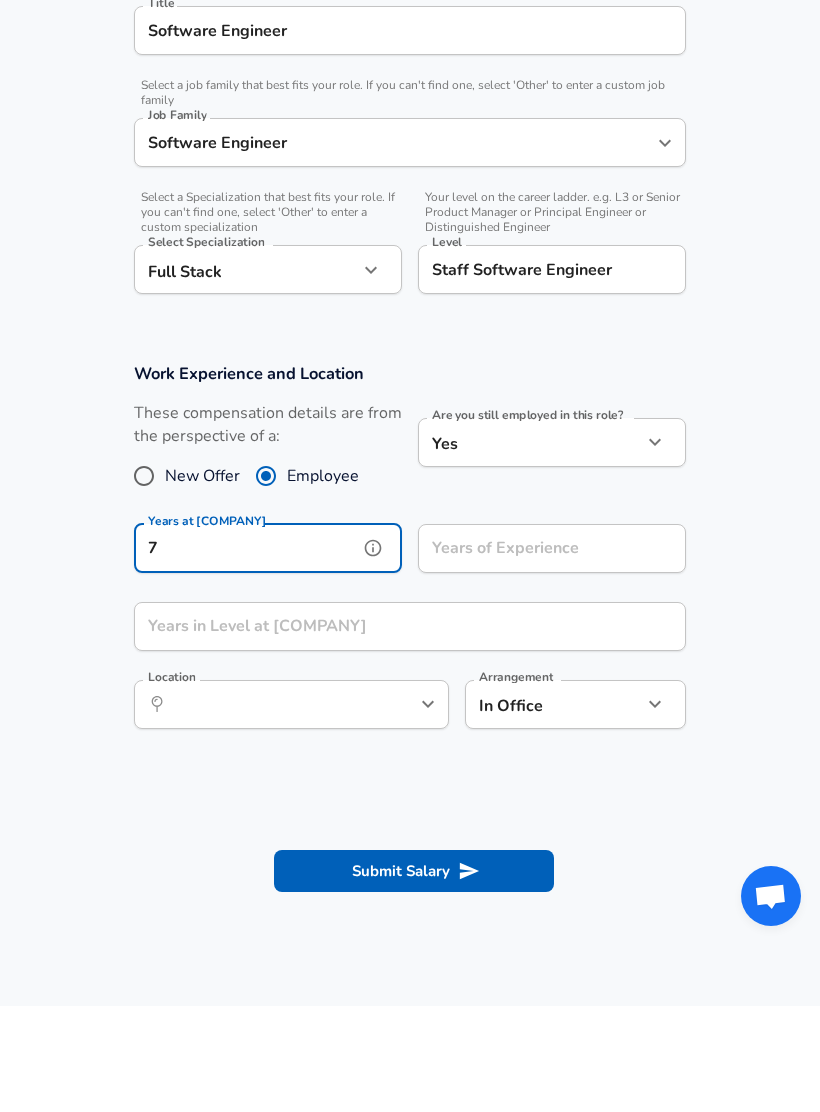 type on "7" 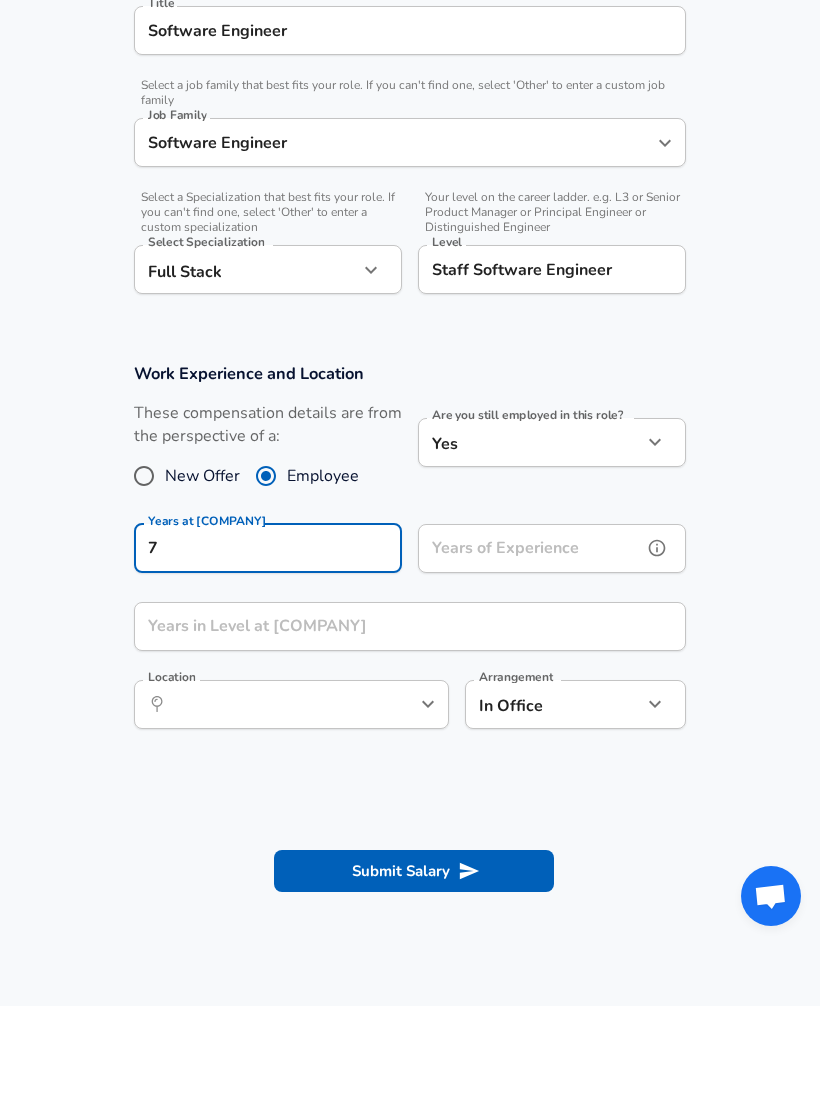 click on "Years of Experience" at bounding box center [530, 654] 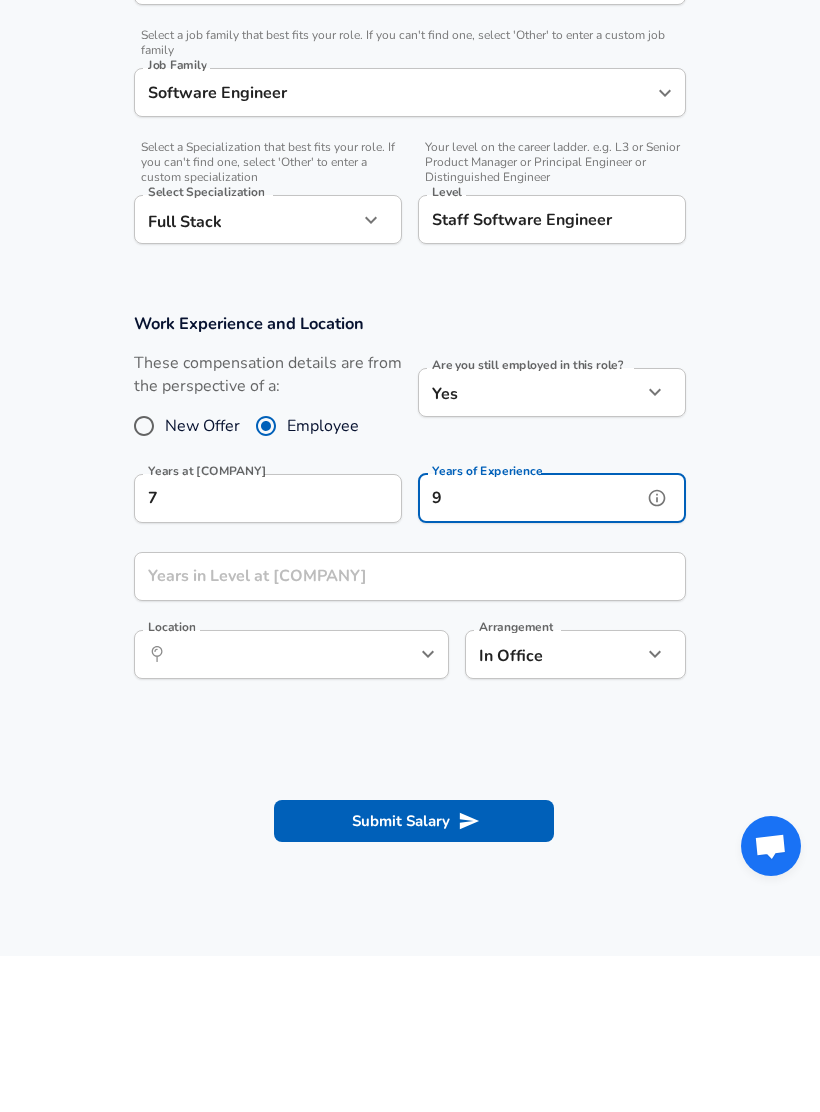 type on "9" 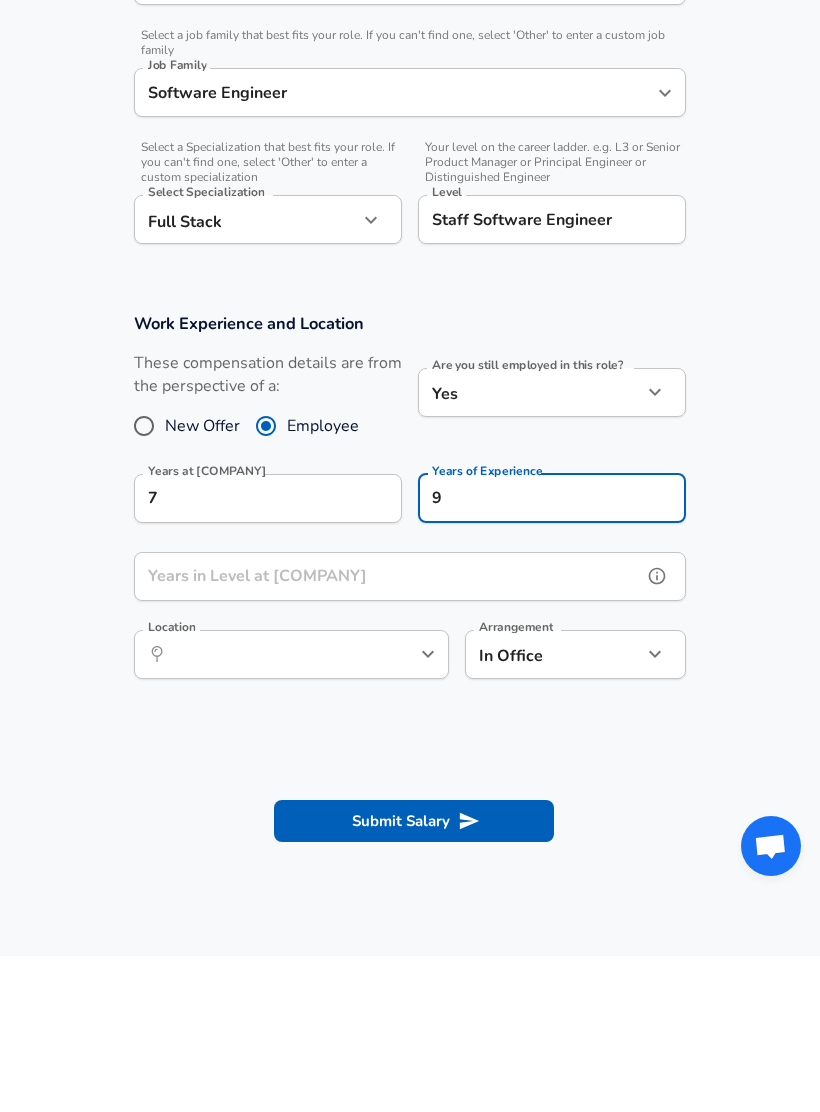 click on "Years in Level at [COMPANY]" at bounding box center [388, 732] 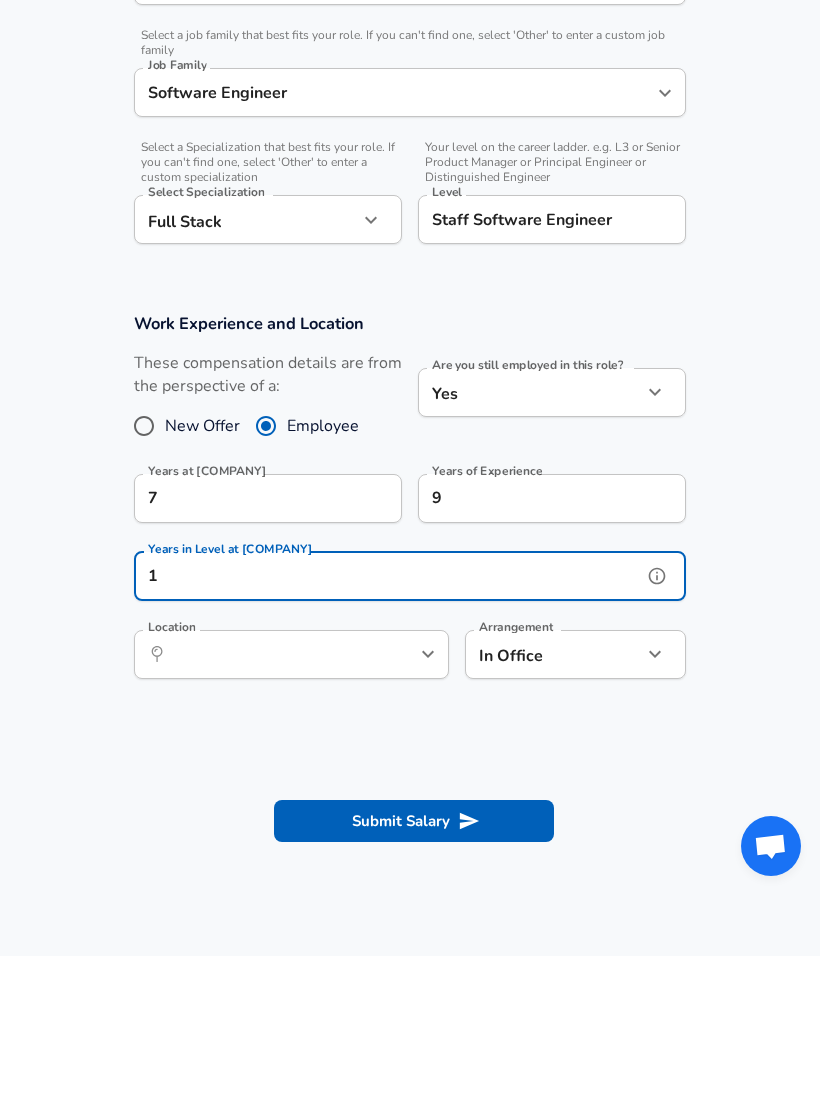 type on "1" 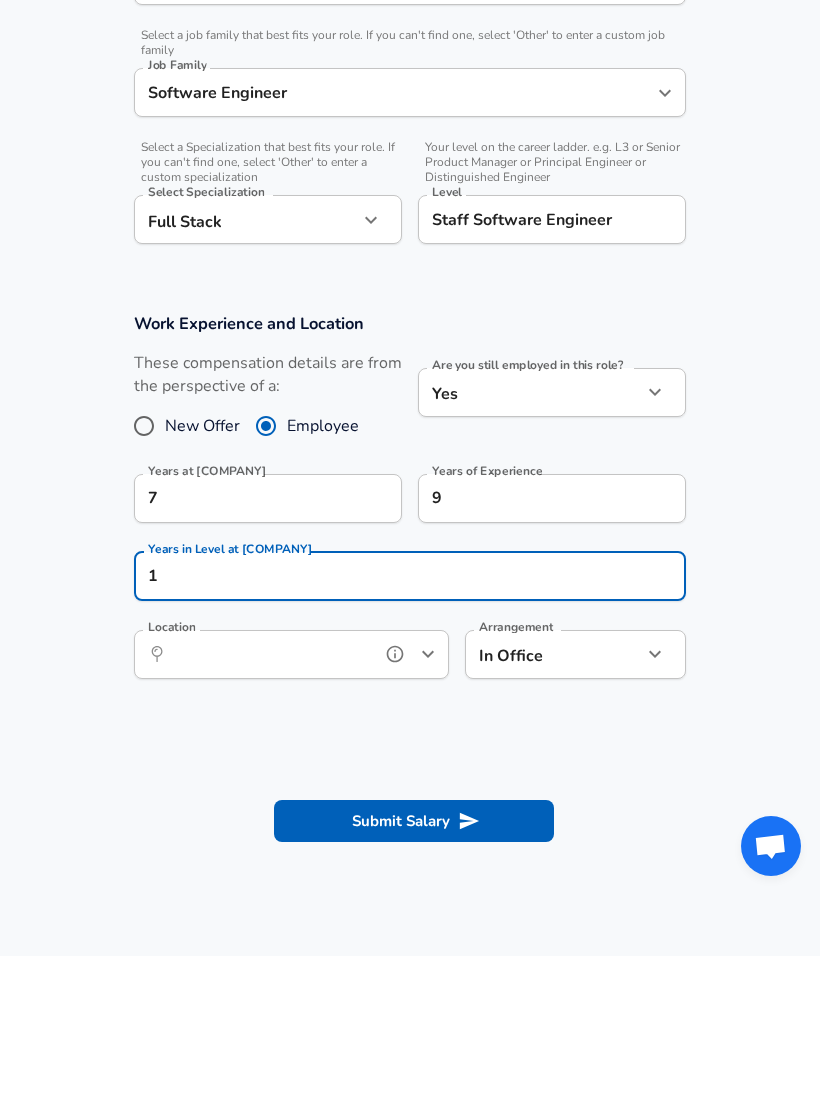 click on "Location" at bounding box center [269, 810] 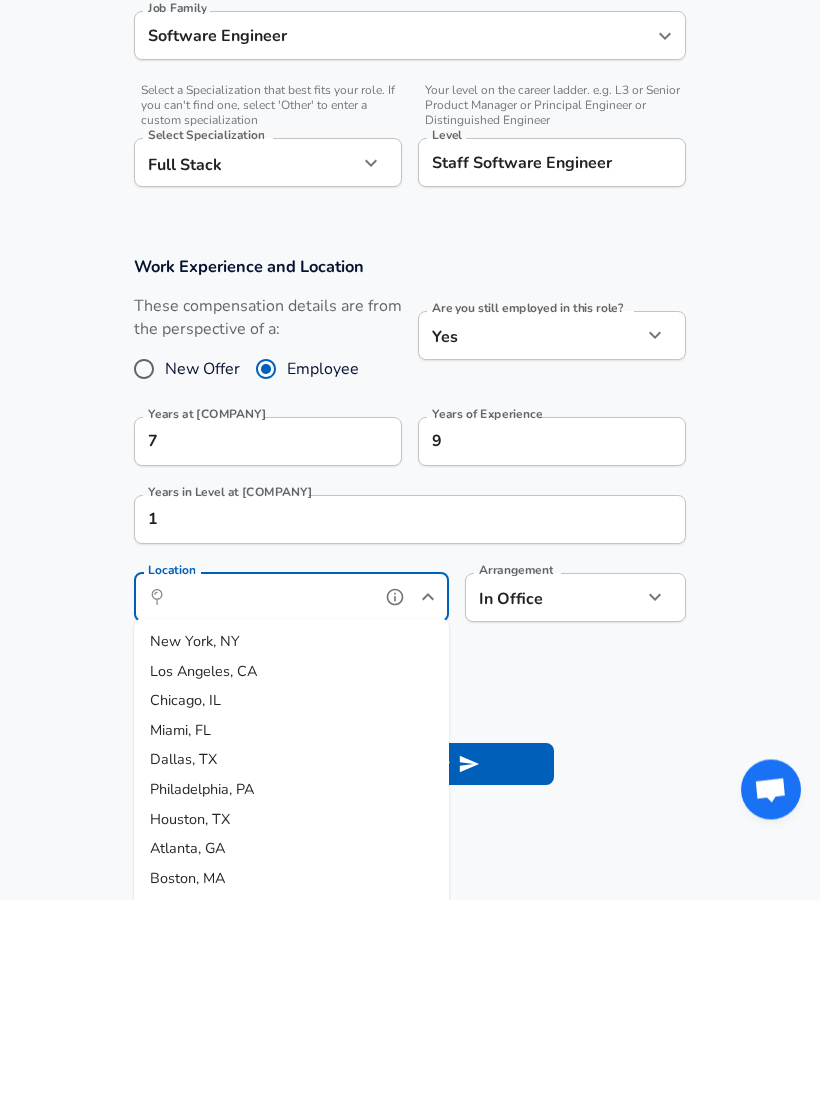 scroll, scrollTop: 484, scrollLeft: 0, axis: vertical 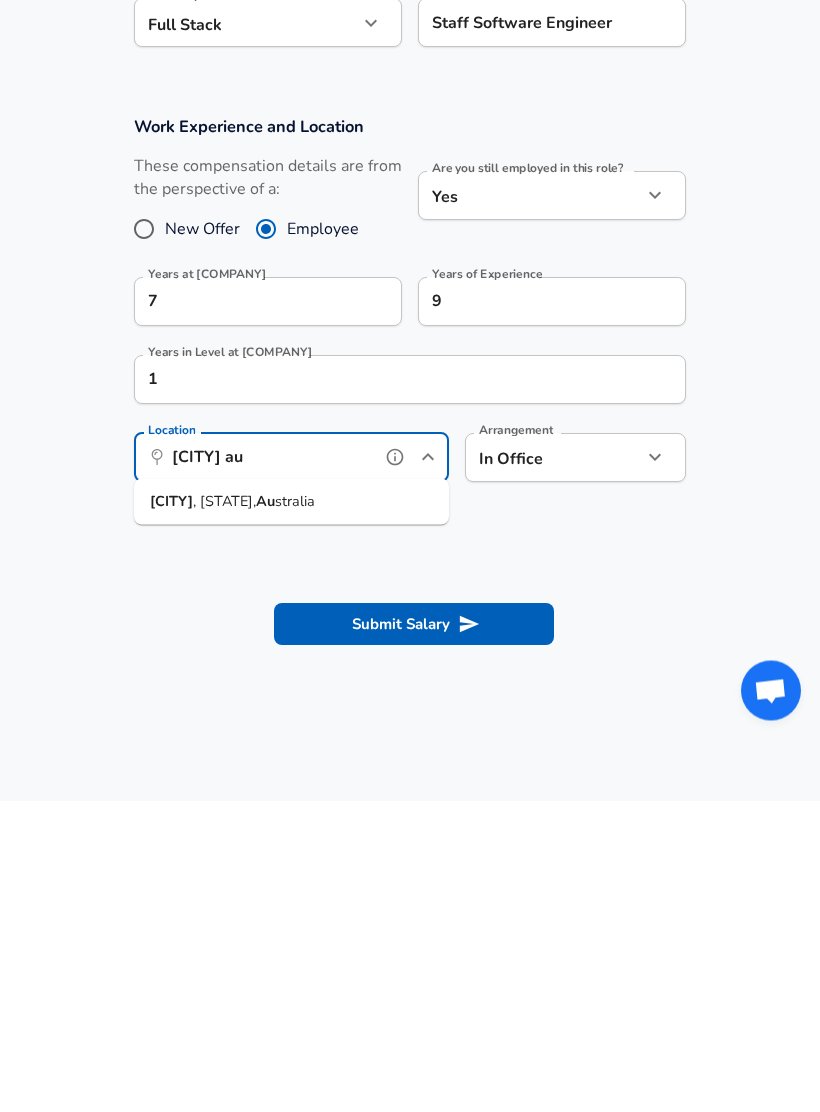 click on ", [STATE]," at bounding box center (224, 813) 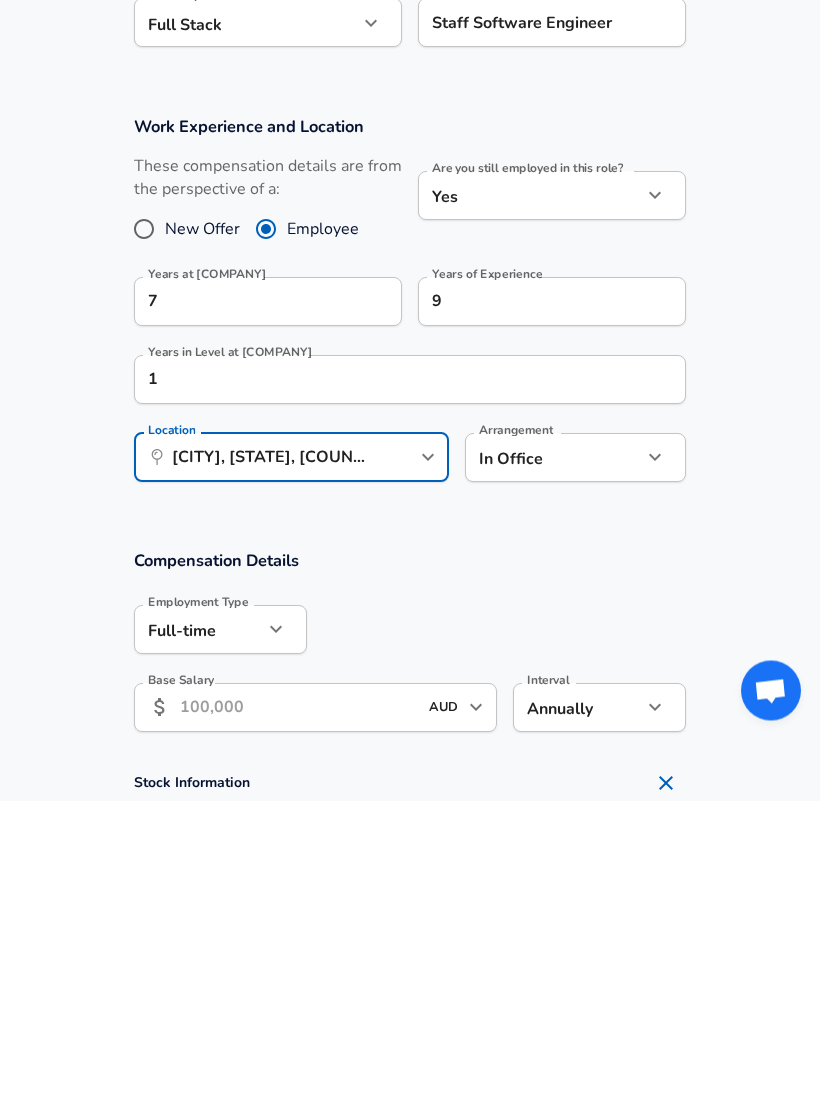 click on "Restart Add Your Salary Upload your offer letter   to verify your submission Enhance Privacy and Anonymity No Automatically hides specific fields until there are enough submissions to safely display the full details.   More Details Based on your submission and the data points that we have already collected, we will automatically hide and anonymize specific fields if there aren't enough data points to remain sufficiently anonymous. Company & Title Information   Enter the company you received your offer from Company [COMPANY] Company   Select the title that closest resembles your official title. This should be similar to the title that was present on your offer letter. Title [TITLE] Title   Select a job family that best fits your role. If you can't find one, select 'Other' to enter a custom job family Job Family [JOB_FAMILY] Job Family   Select a Specialization that best fits your role. If you can't find one, select 'Other' to enter a custom specialization Full Stack   Level" at bounding box center (410, 72) 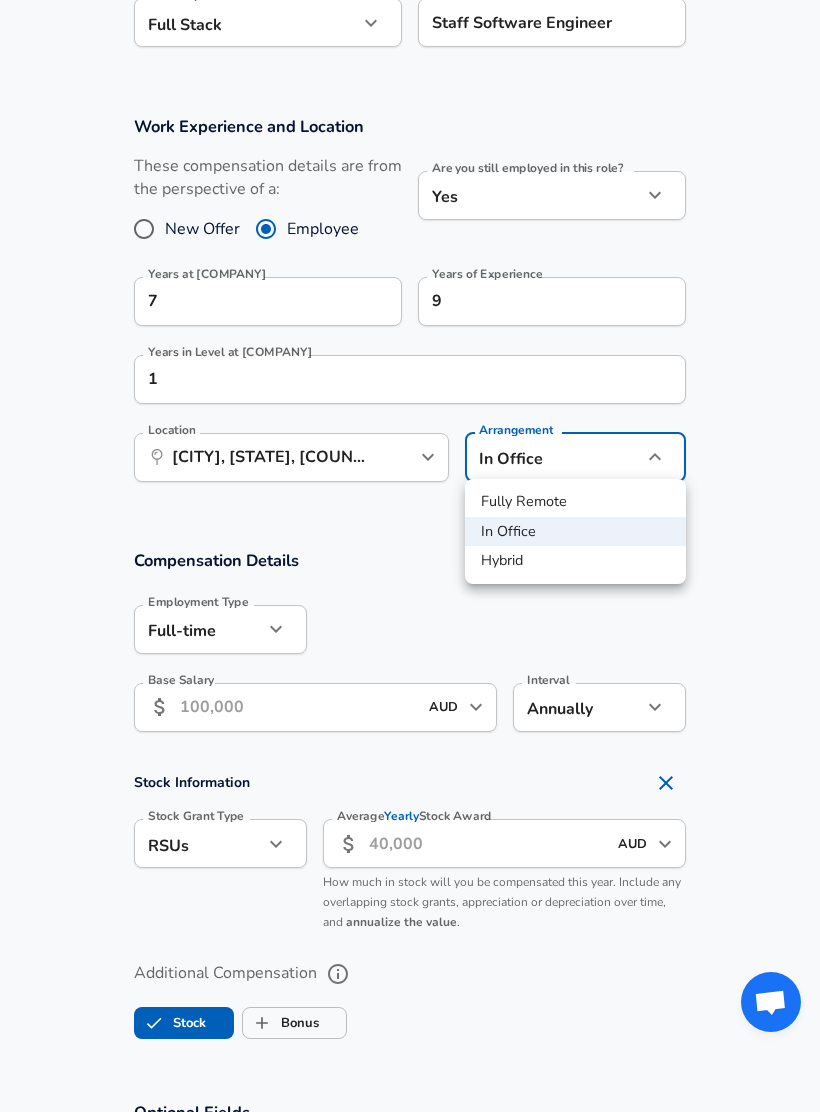 click on "Hybrid" at bounding box center (575, 561) 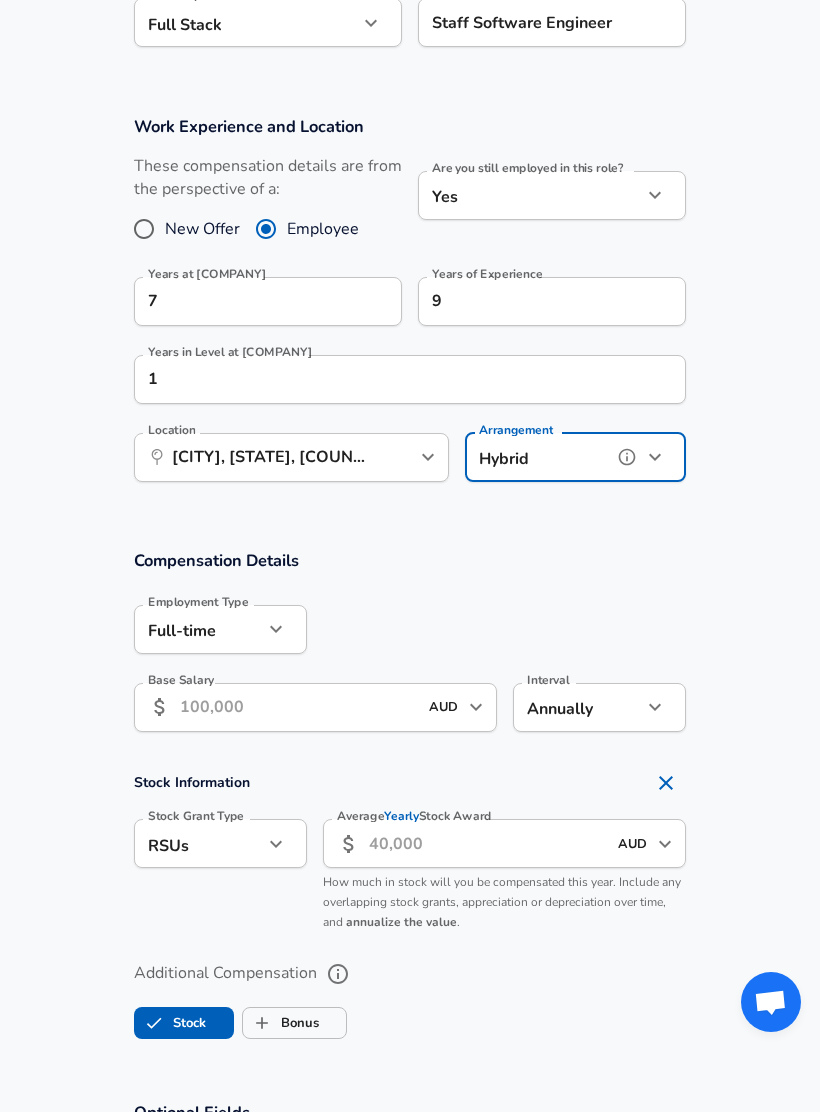 type on "hybrid" 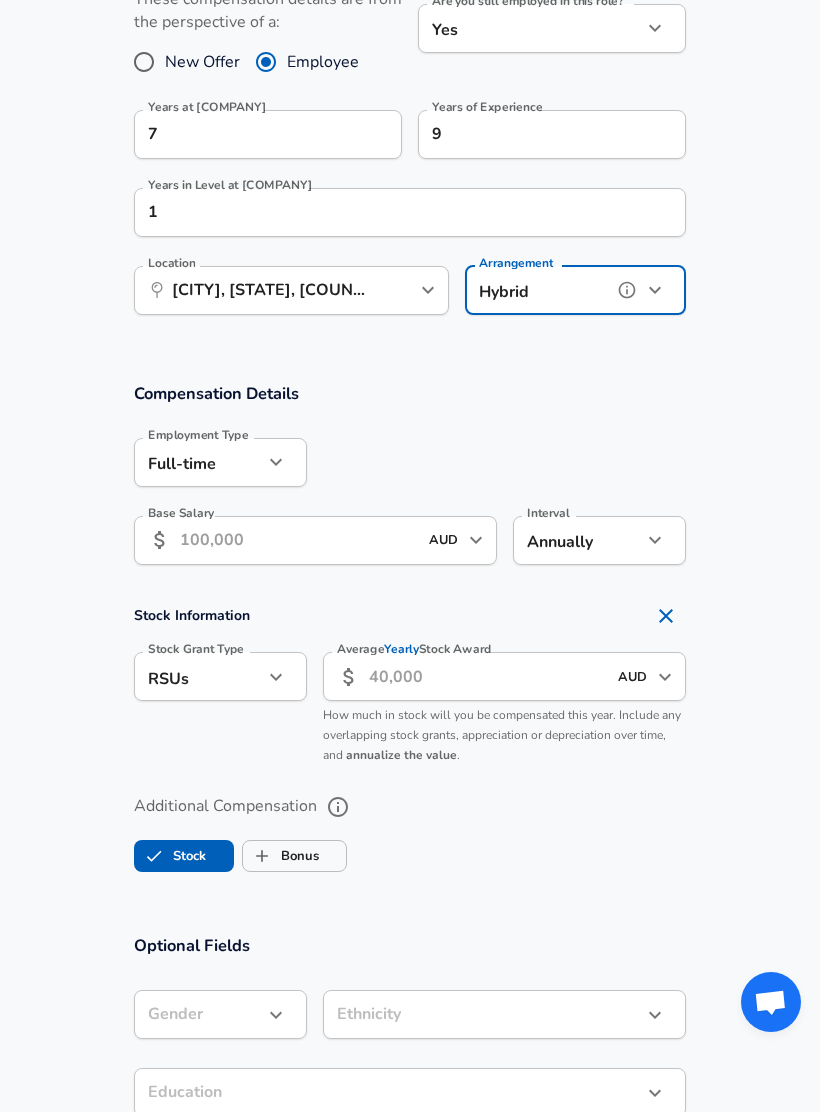 scroll, scrollTop: 963, scrollLeft: 0, axis: vertical 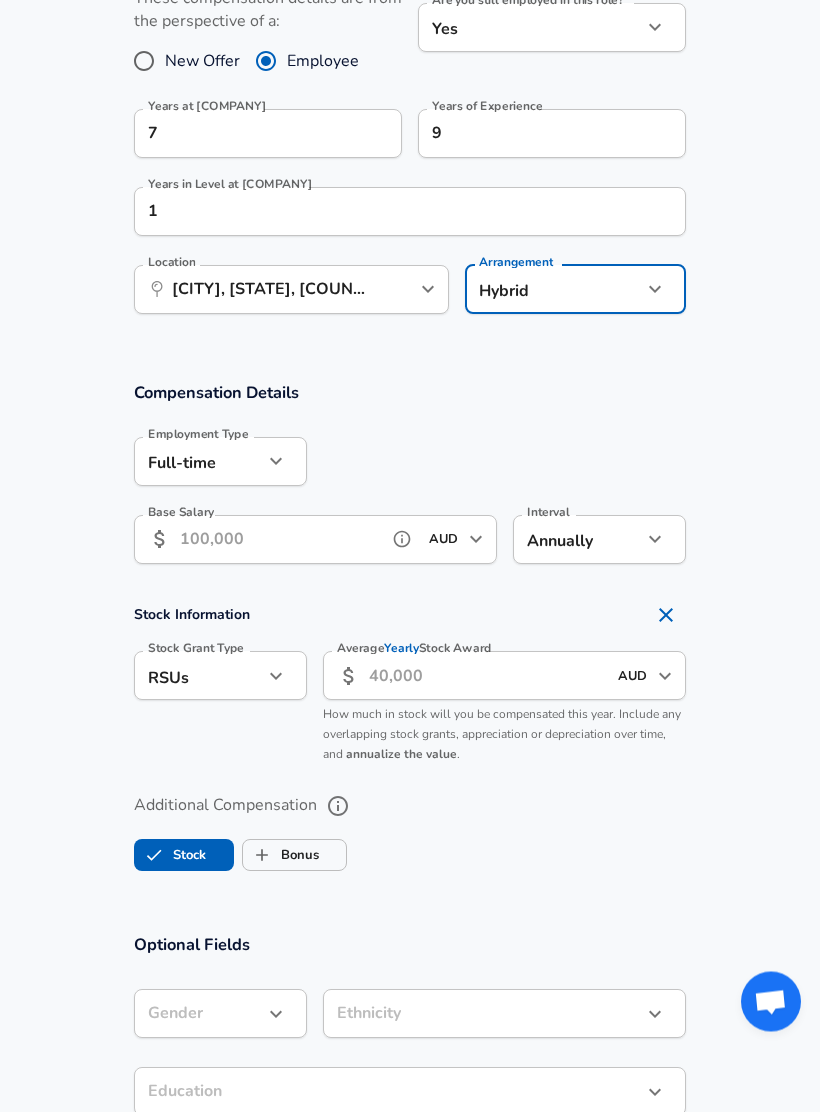 click on "Base Salary" at bounding box center (279, 540) 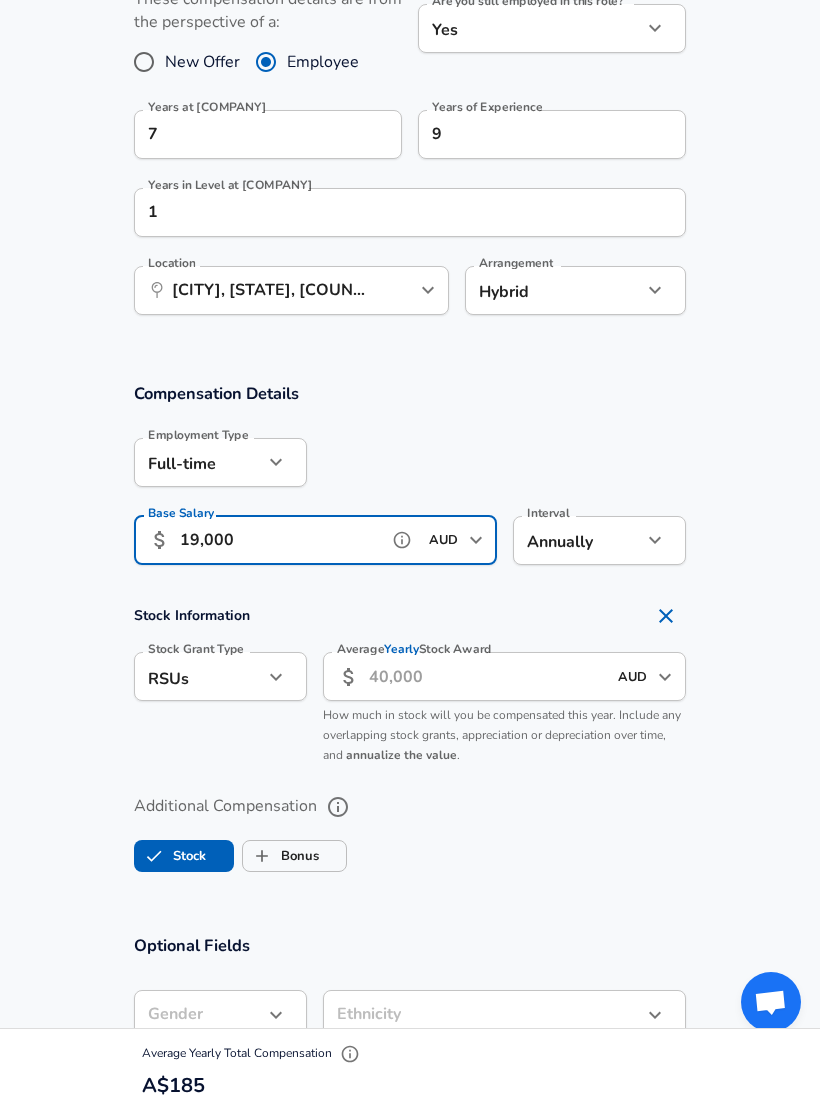 type on "190,000" 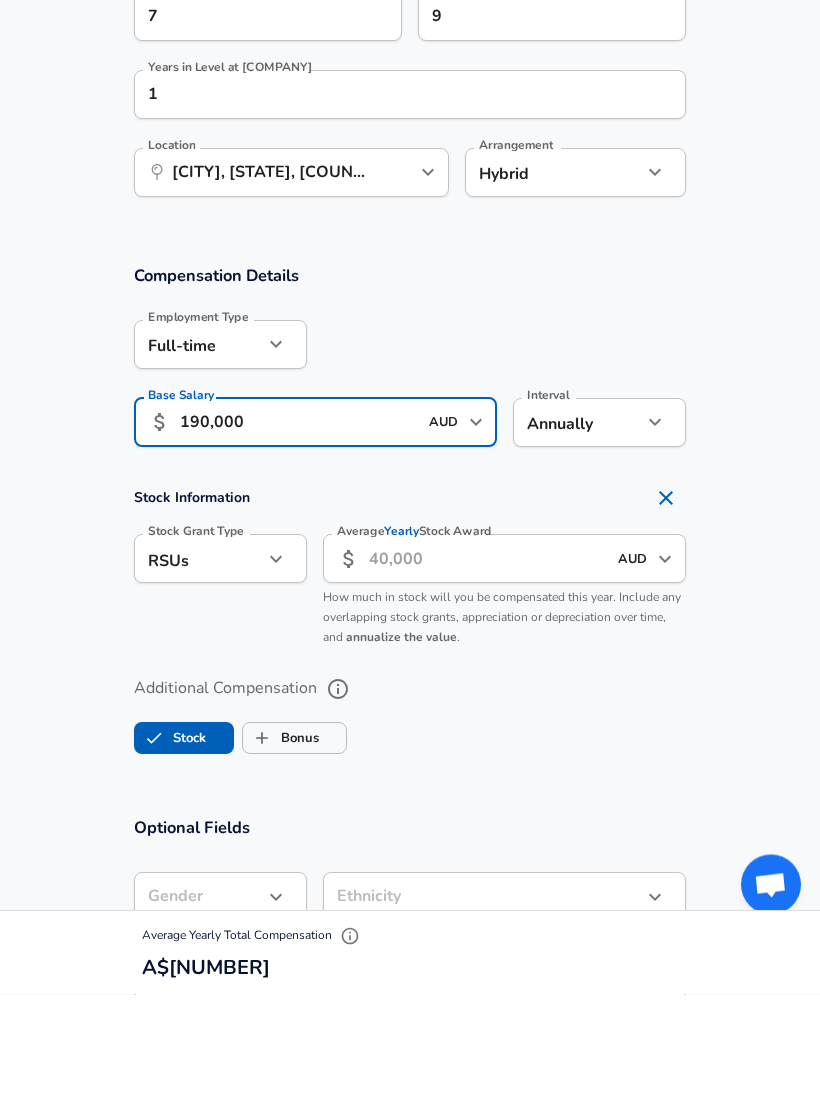 click on "Restart Add Your Salary Upload your offer letter   to verify your submission Enhance Privacy and Anonymity No Automatically hides specific fields until there are enough submissions to safely display the full details.   More Details Based on your submission and the data points that we have already collected, we will automatically hide and anonymize specific fields if there aren't enough data points to remain sufficiently anonymous. Company & Title Information   Enter the company you received your offer from Company [COMPANY] Company   Select the title that closest resembles your official title. This should be similar to the title that was present on your offer letter. Title [TITLE] Title   Select a job family that best fits your role. If you can't find one, select 'Other' to enter a custom job family Job Family [JOB_FAMILY] Job Family   Select a Specialization that best fits your role. If you can't find one, select 'Other' to enter a custom specialization Full Stack   Level" at bounding box center (410, -407) 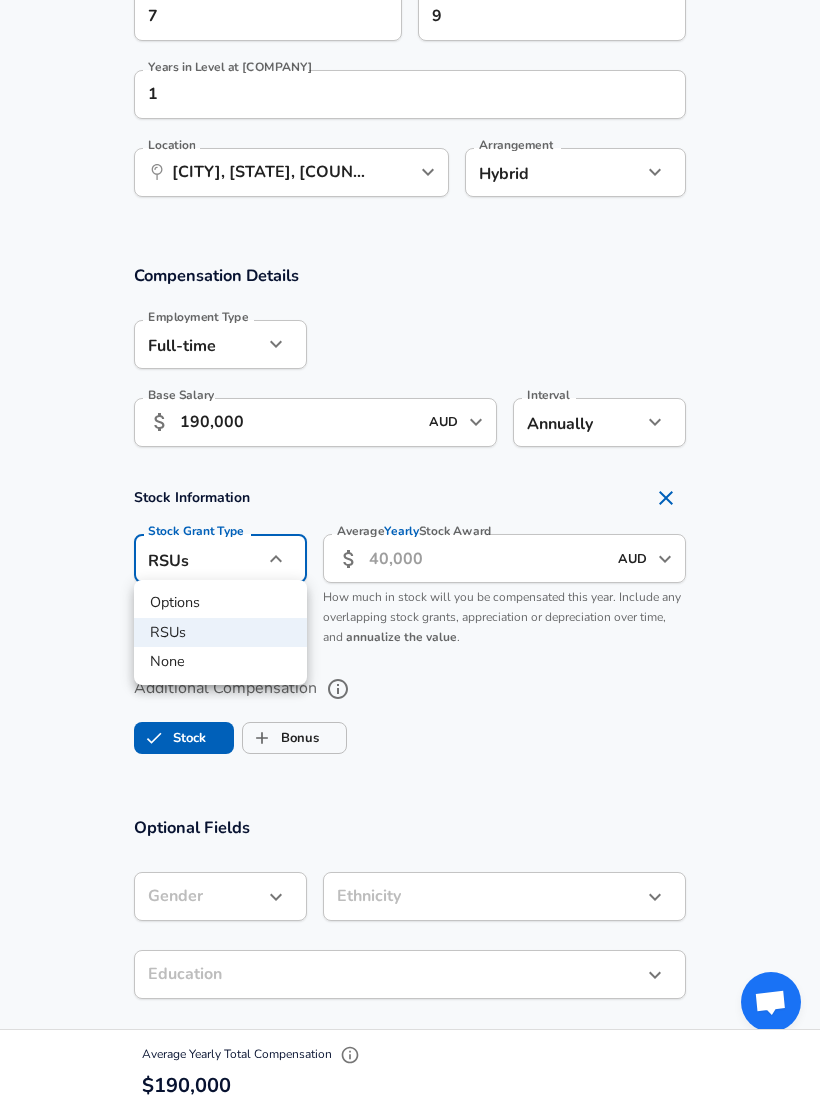 click on "None" at bounding box center [220, 662] 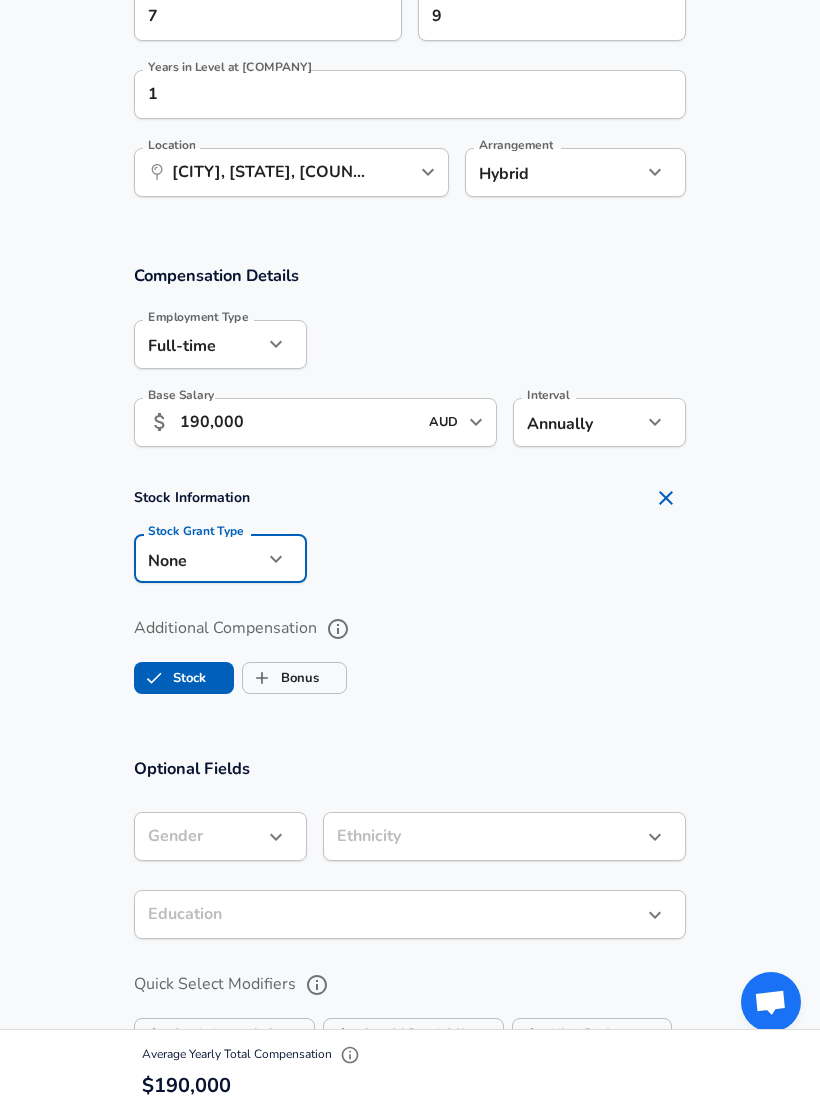 click on "Bonus" at bounding box center [262, 678] 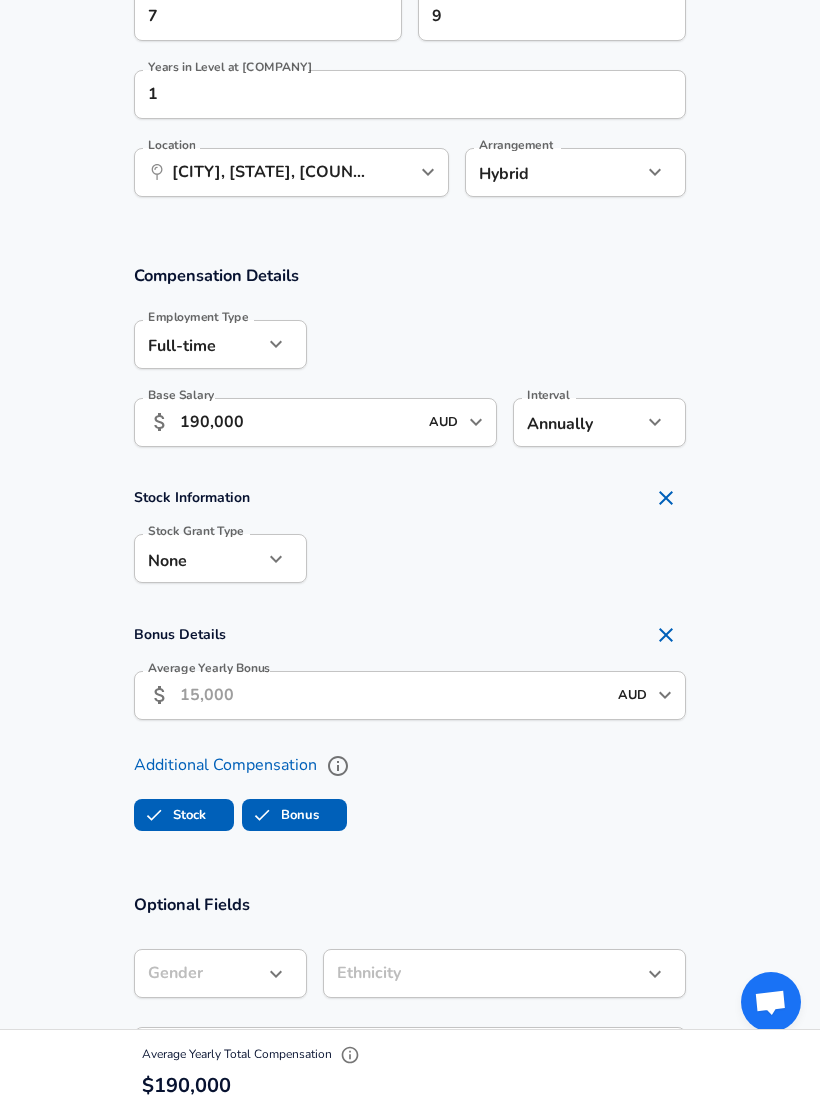 checkbox on "true" 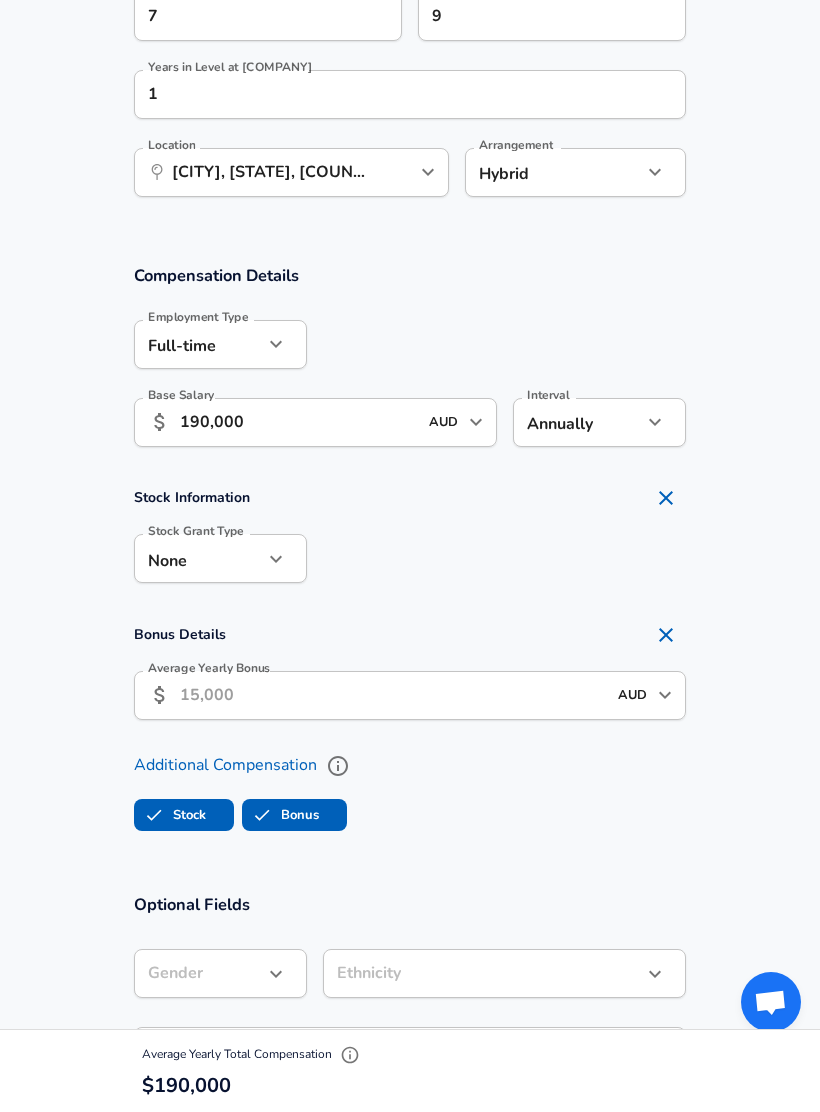 click on "Stock" at bounding box center [154, 815] 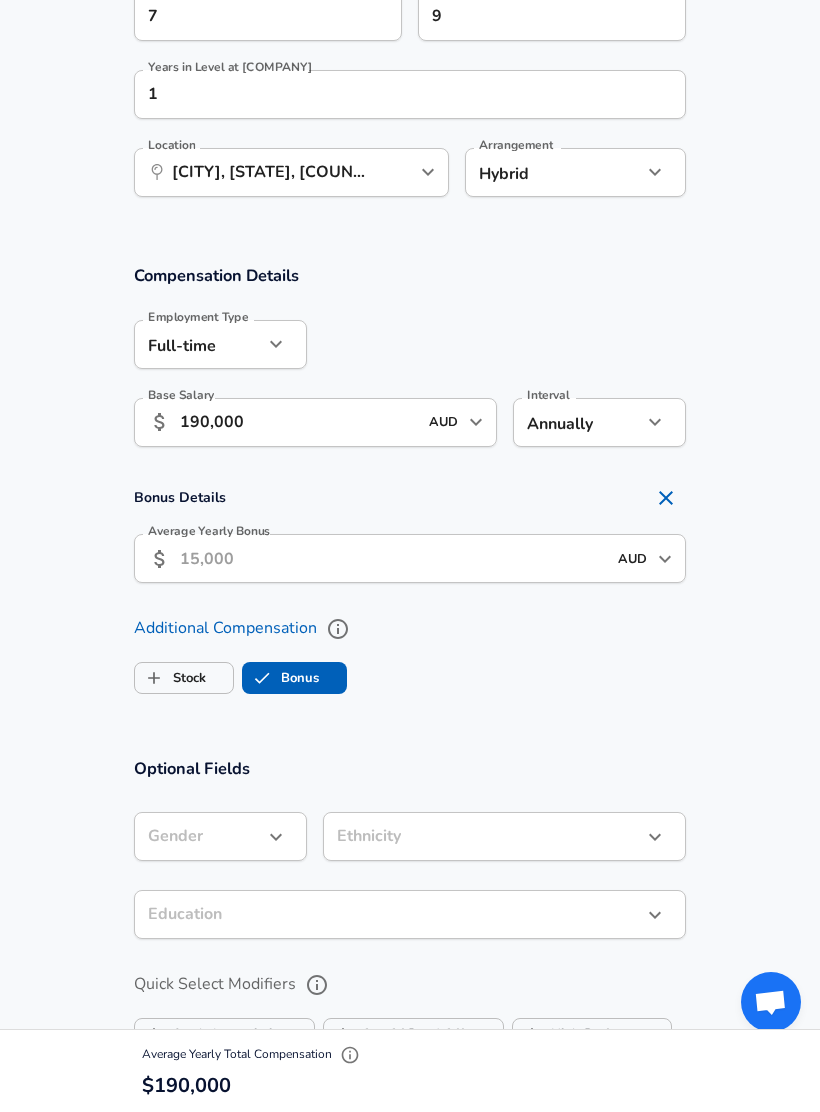 click on "Stock" at bounding box center (154, 678) 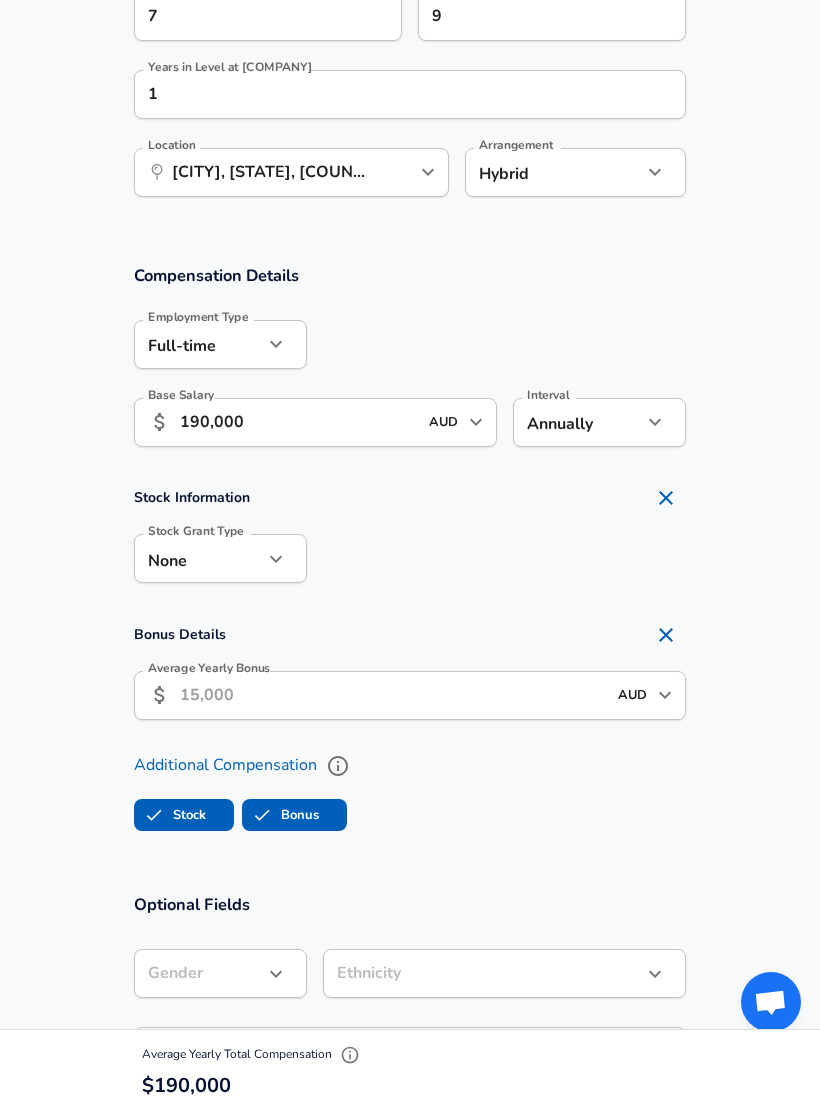 click on "Stock" at bounding box center (154, 815) 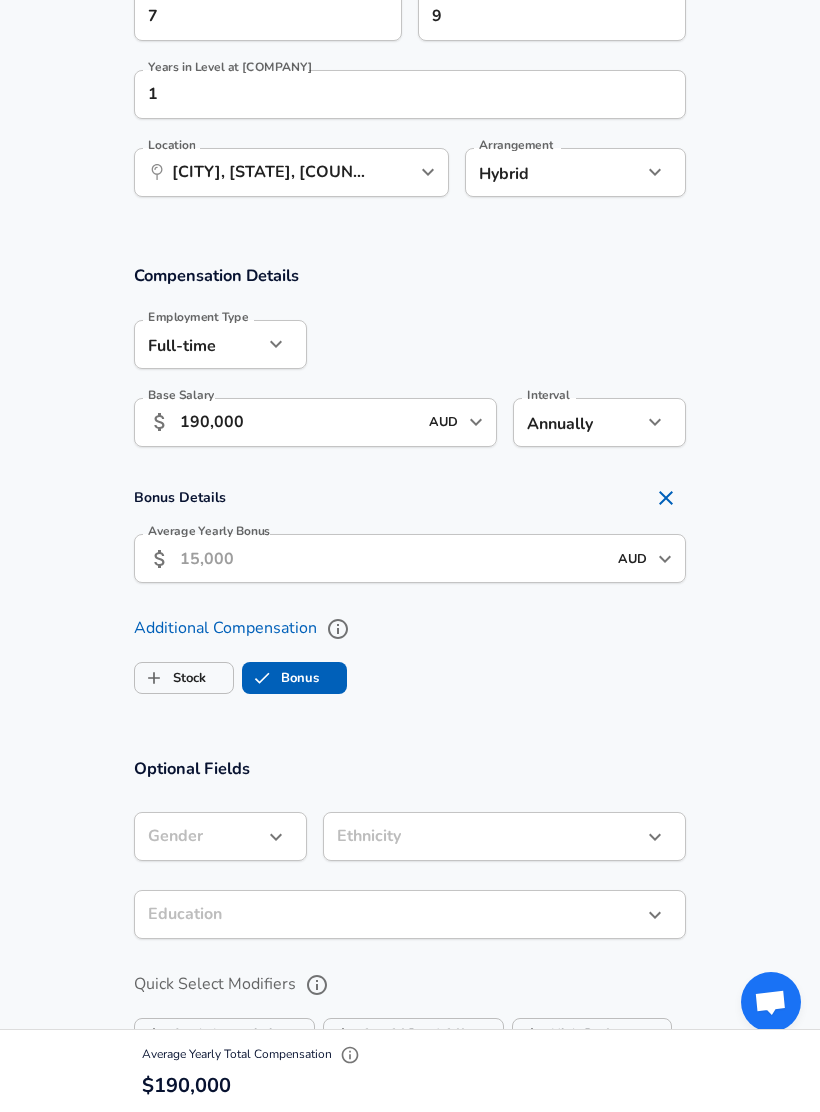 checkbox on "false" 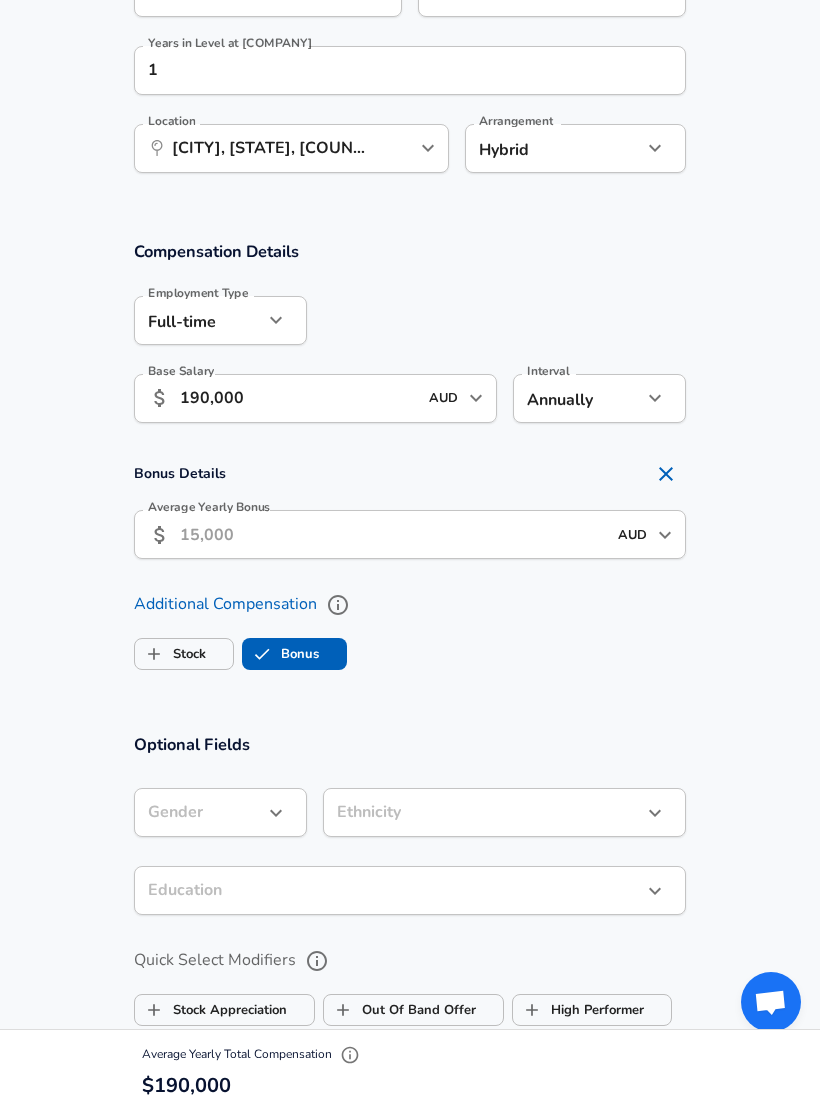 scroll, scrollTop: 1103, scrollLeft: 0, axis: vertical 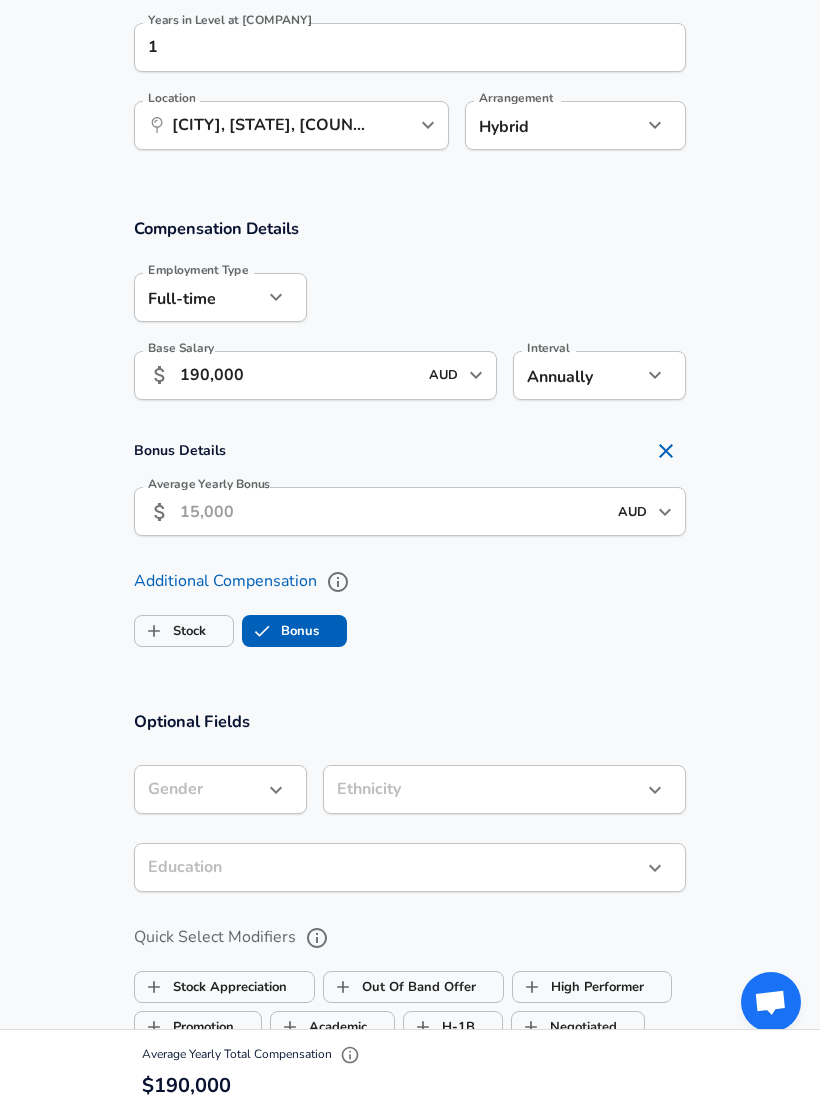 click on "Average Yearly Bonus" at bounding box center [393, 511] 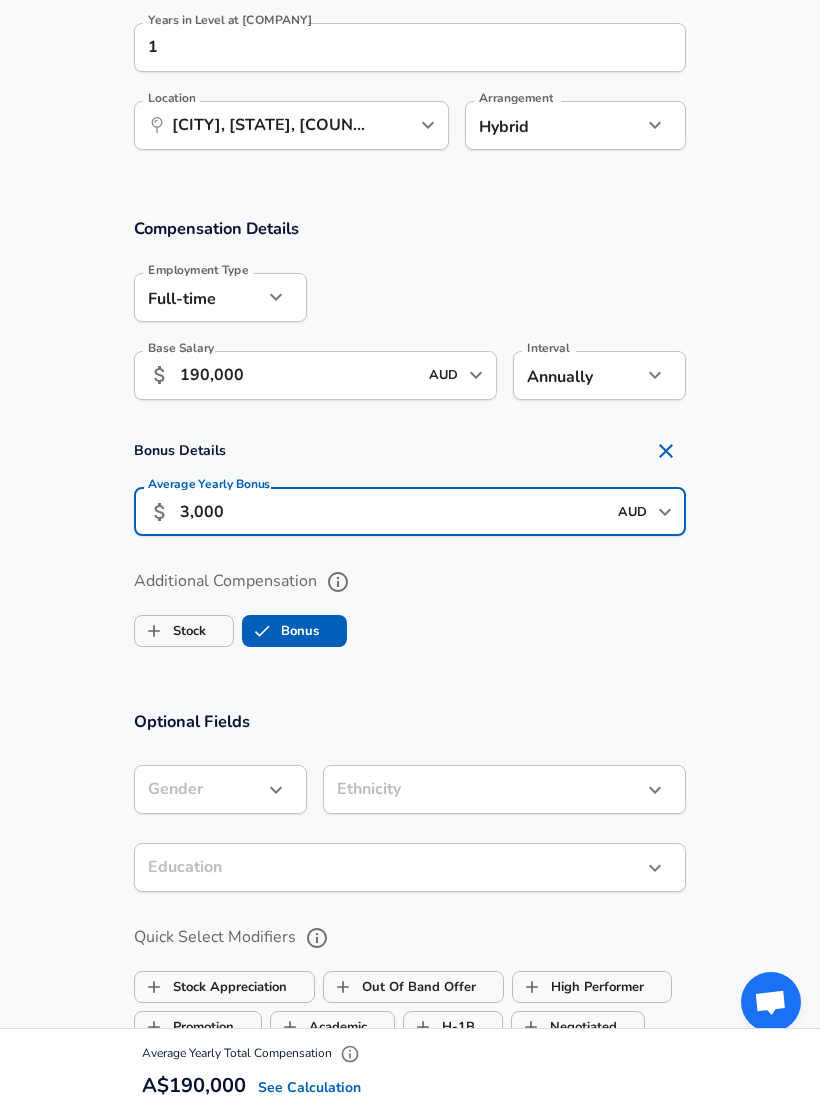 type on "30,000" 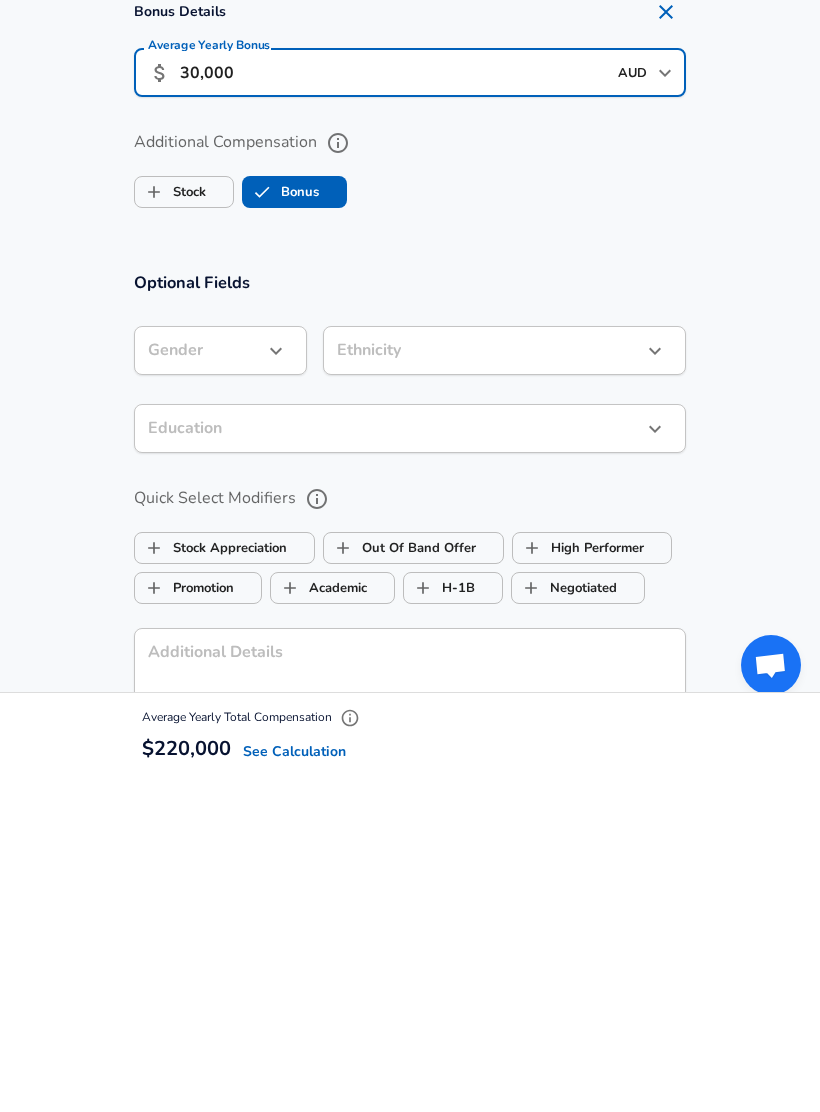 click on "Restart Add Your Salary Upload your offer letter   to verify your submission Enhance Privacy and Anonymity No Automatically hides specific fields until there are enough submissions to safely display the full details.   More Details Based on your submission and the data points that we have already collected, we will automatically hide and anonymize specific fields if there aren't enough data points to remain sufficiently anonymous. Company & Title Information   Enter the company you received your offer from Company [COMPANY] Company   Select the title that closest resembles your official title. This should be similar to the title that was present on your offer letter. Title [TITLE] Title   Select a job family that best fits your role. If you can't find one, select 'Other' to enter a custom job family Job Family [JOB_FAMILY] Job Family   Select a Specialization that best fits your role. If you can't find one, select 'Other' to enter a custom specialization Full Stack   Level" at bounding box center [410, -674] 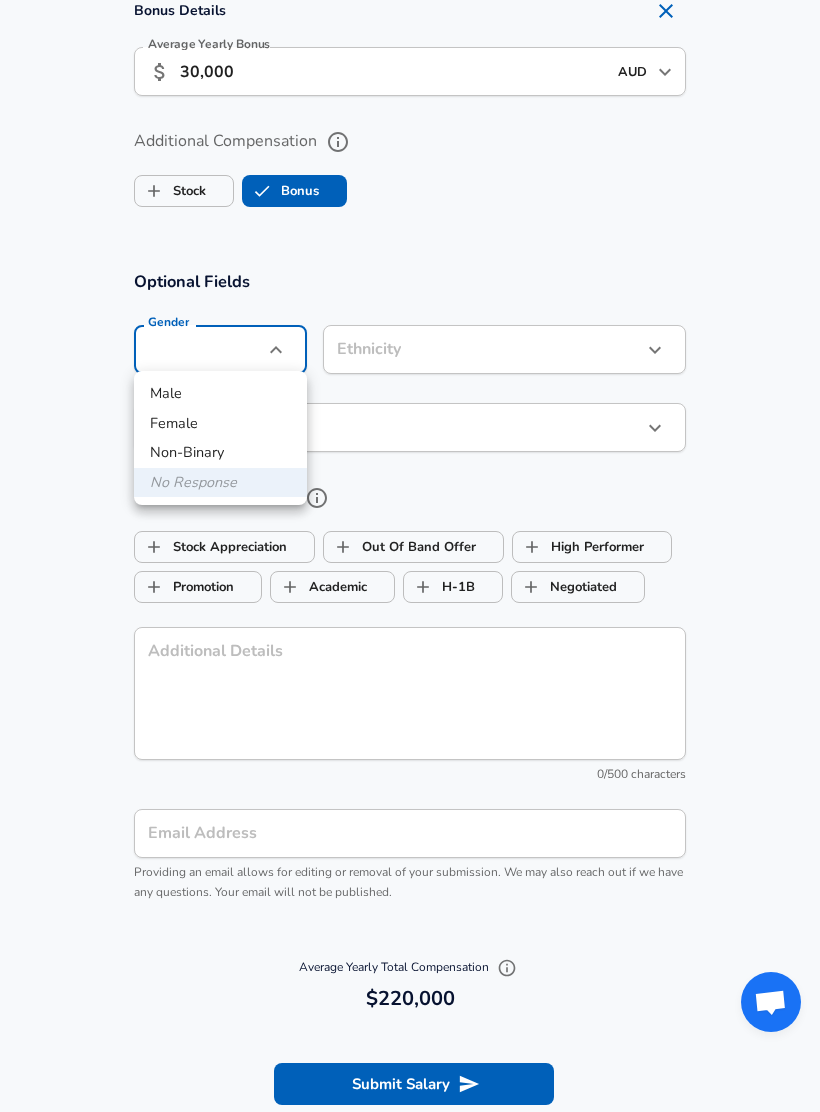 click on "Male" at bounding box center [220, 394] 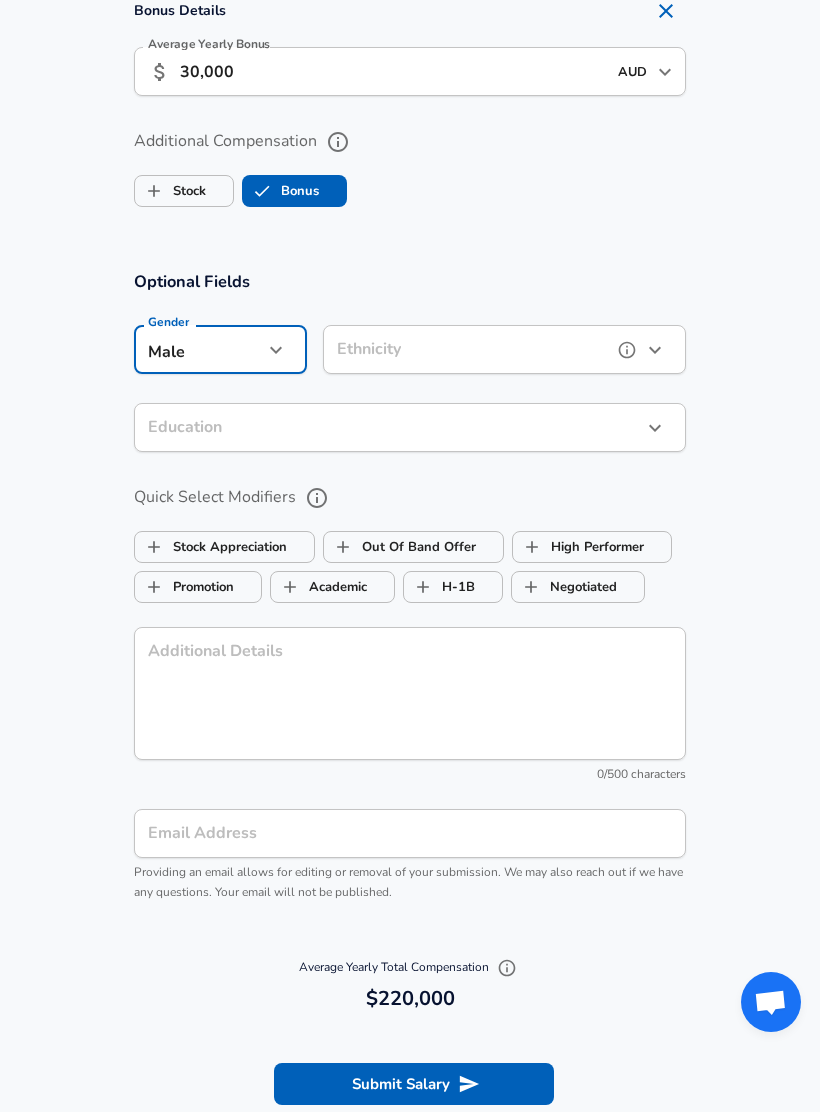 click at bounding box center [655, 350] 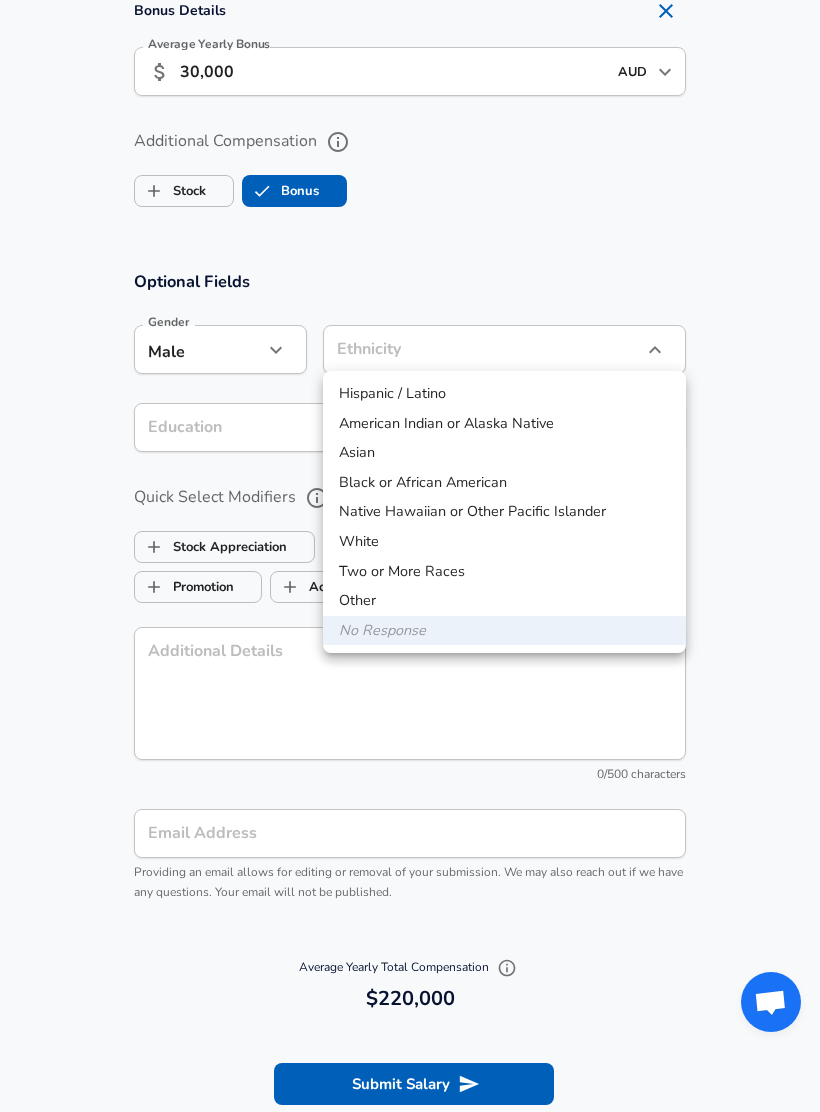 click on "White" at bounding box center (504, 542) 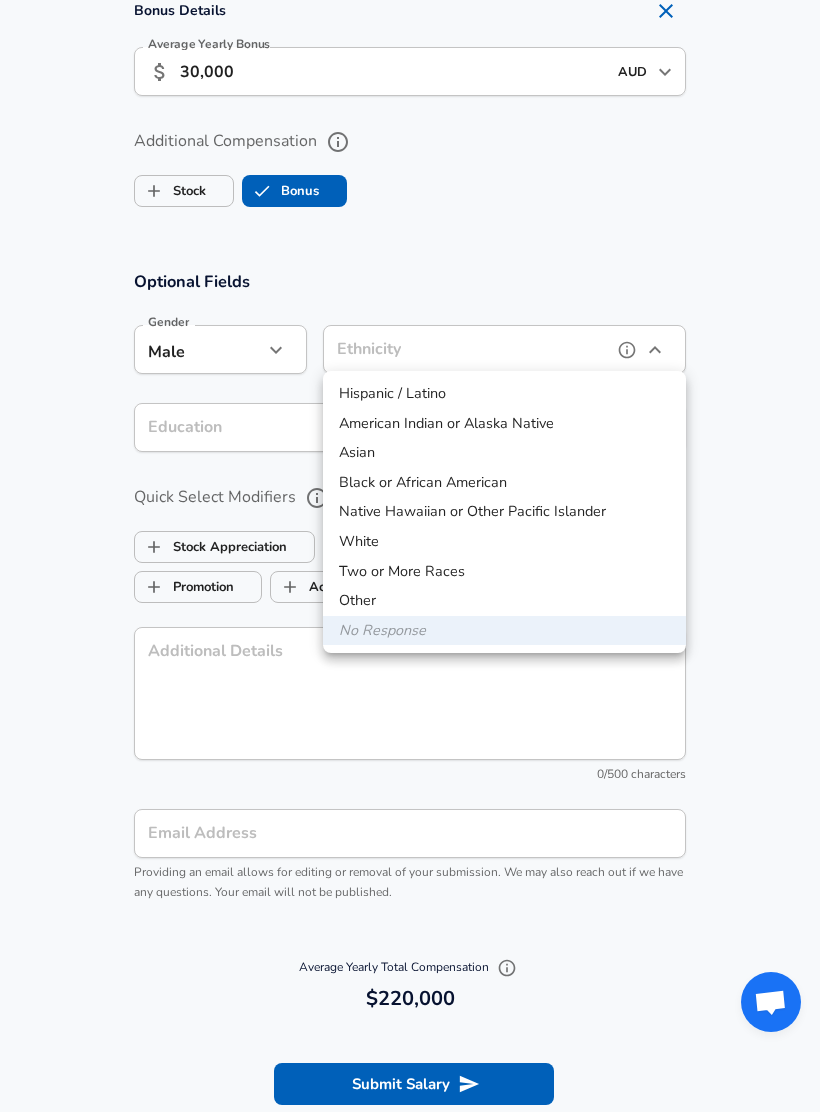 type on "White" 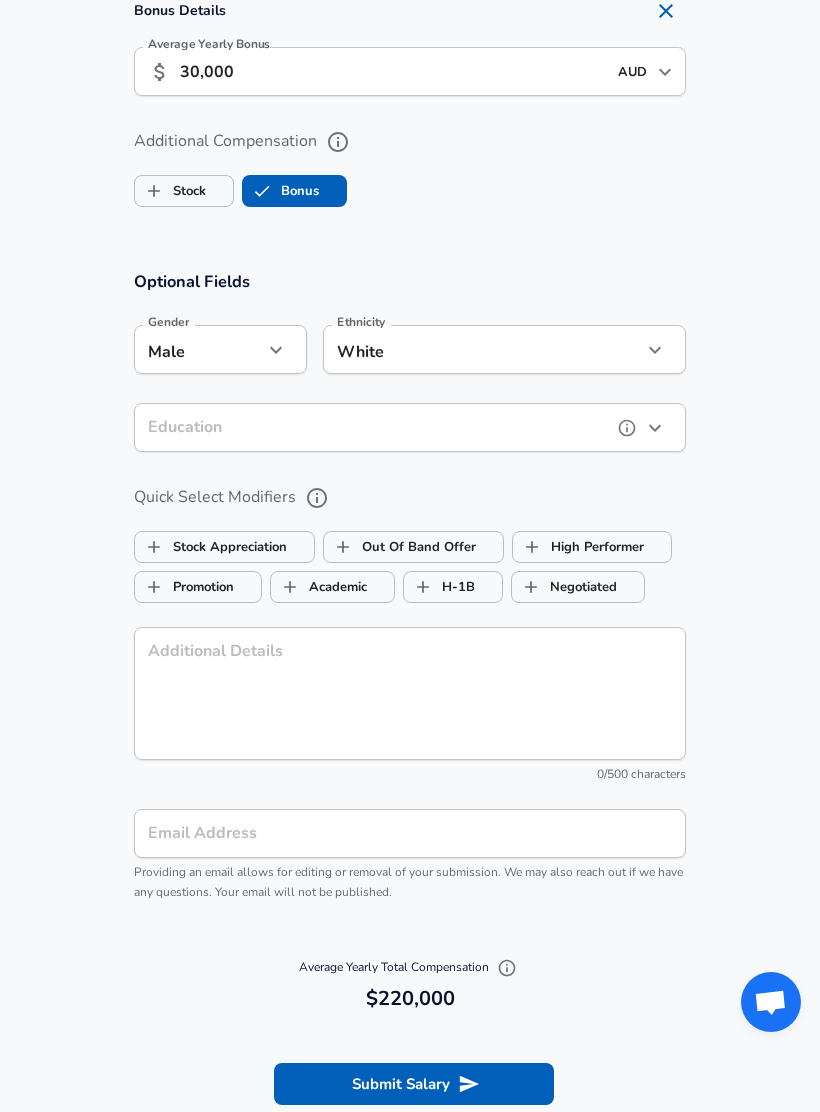 click 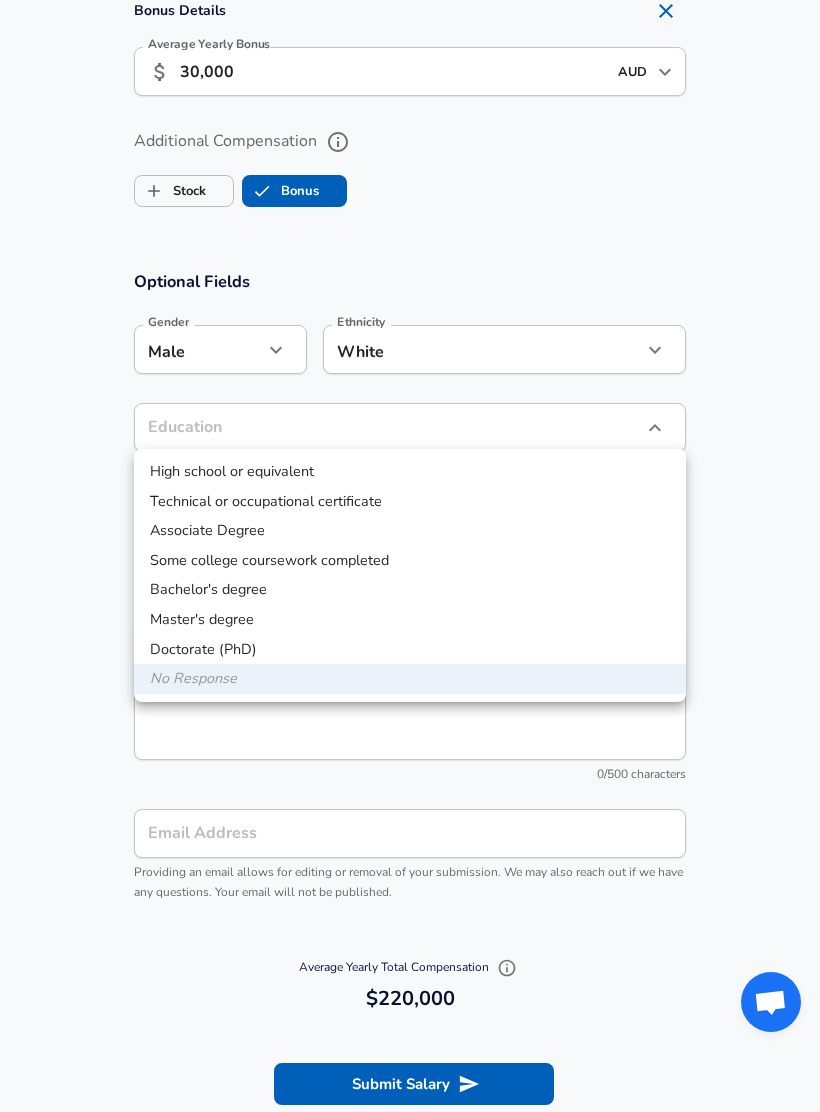 click on "Bachelor's degree" at bounding box center (410, 590) 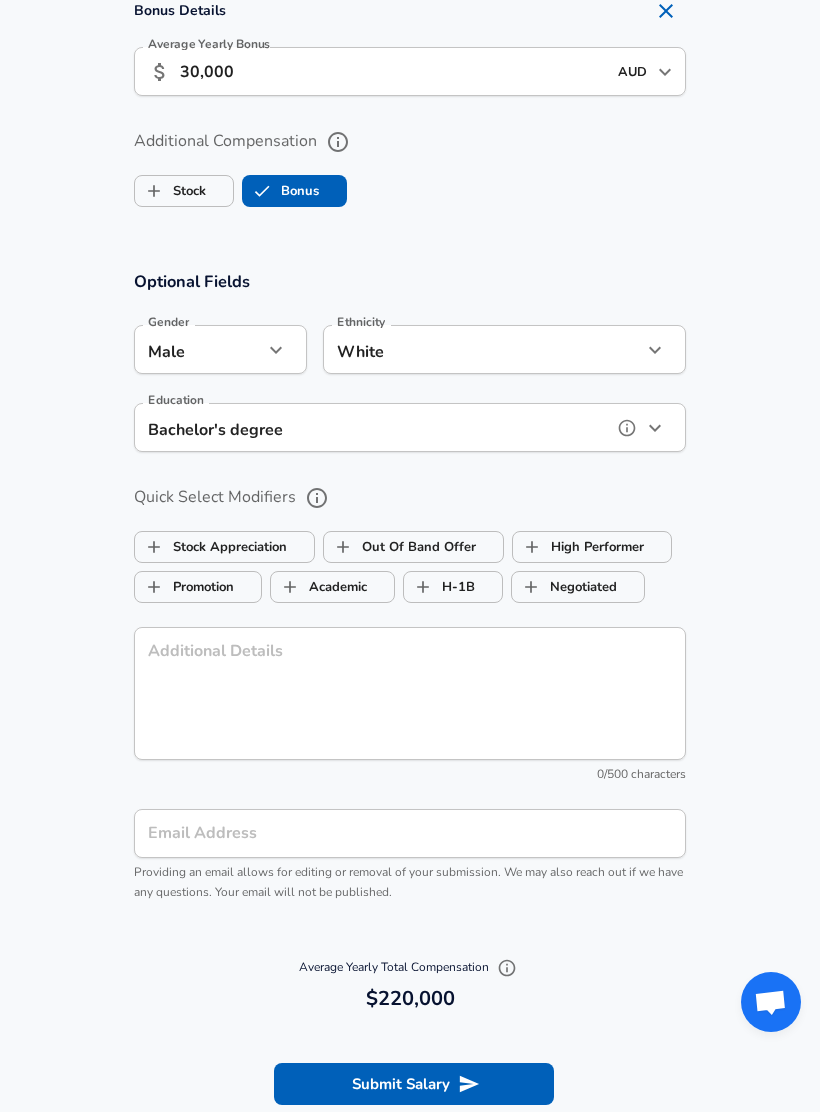 type on "Bachelors degree" 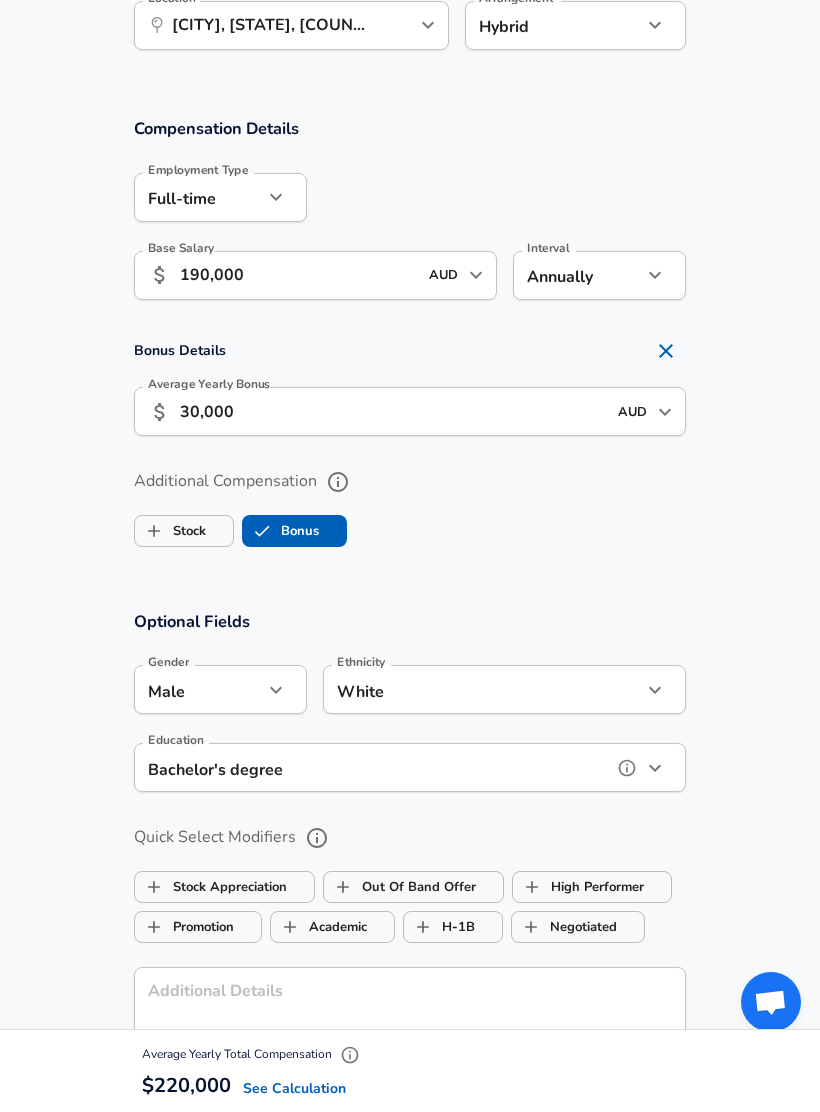 scroll, scrollTop: 1226, scrollLeft: 0, axis: vertical 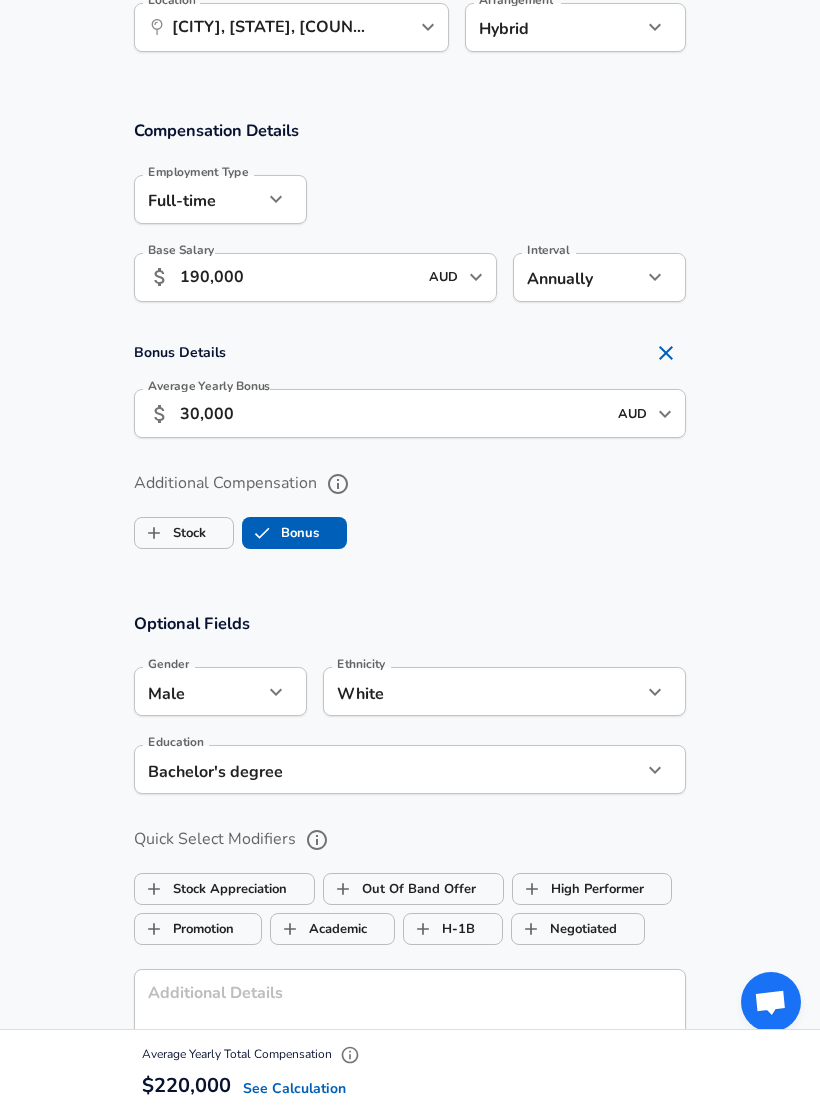 click on "Stock" at bounding box center [154, 533] 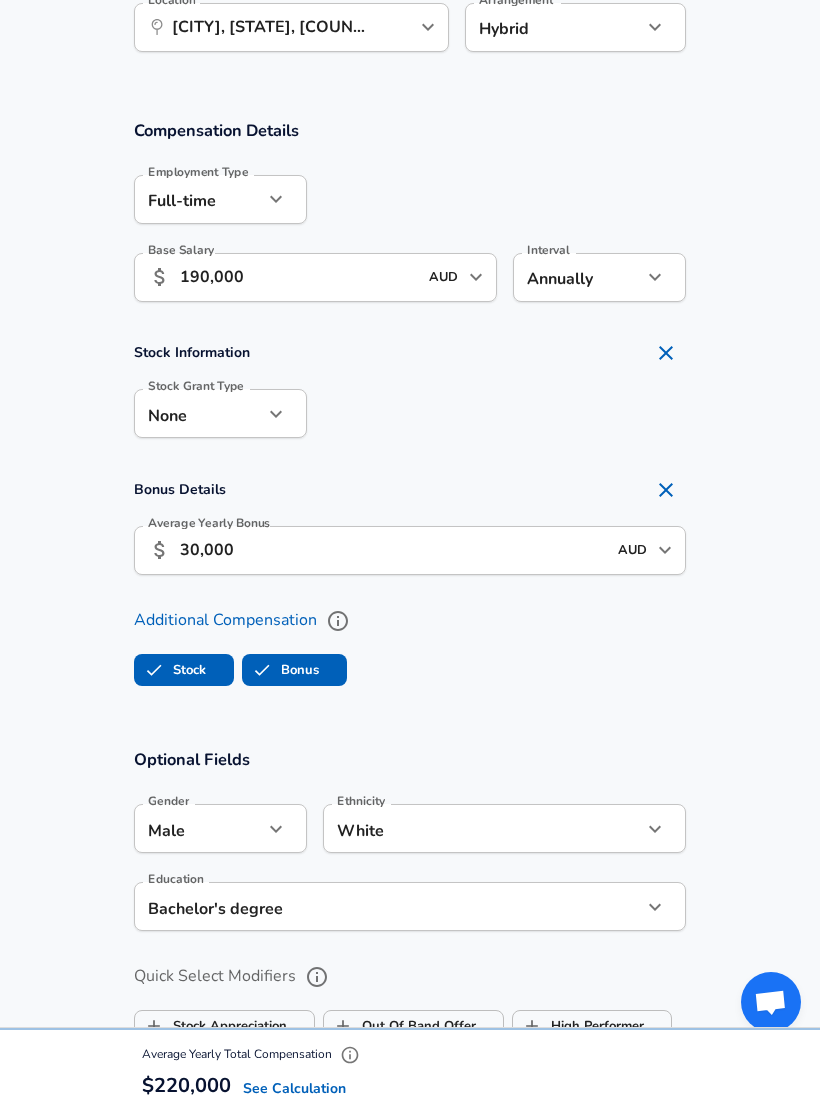 checkbox on "true" 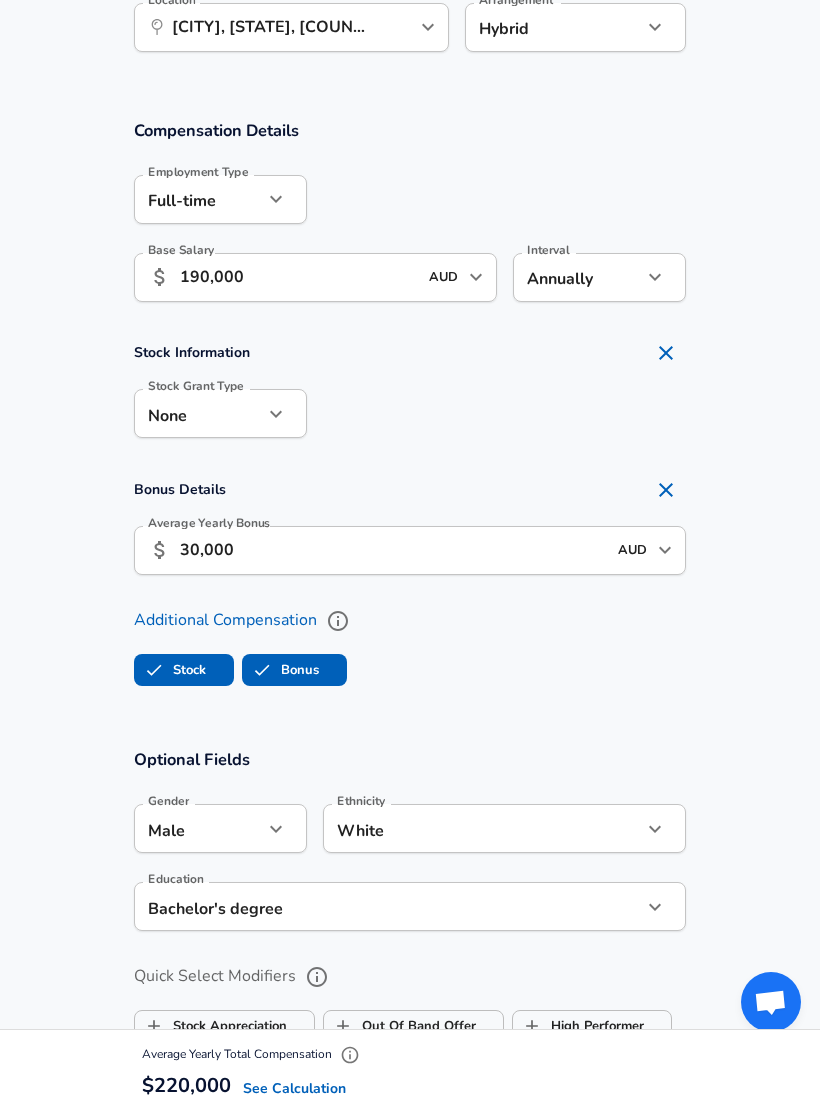click on "Restart Add Your Salary Upload your offer letter   to verify your submission Enhance Privacy and Anonymity No Automatically hides specific fields until there are enough submissions to safely display the full details.   More Details Based on your submission and the data points that we have already collected, we will automatically hide and anonymize specific fields if there aren't enough data points to remain sufficiently anonymous. Company & Title Information   Enter the company you received your offer from Company [COMPANY] Company   Select the title that closest resembles your official title. This should be similar to the title that was present on your offer letter. Title [TITLE] Title   Select a job family that best fits your role. If you can't find one, select 'Other' to enter a custom job family Job Family [JOB_FAMILY] Job Family   Select a Specialization that best fits your role. If you can't find one, select 'Other' to enter a custom specialization Full Stack   Level" at bounding box center [410, -670] 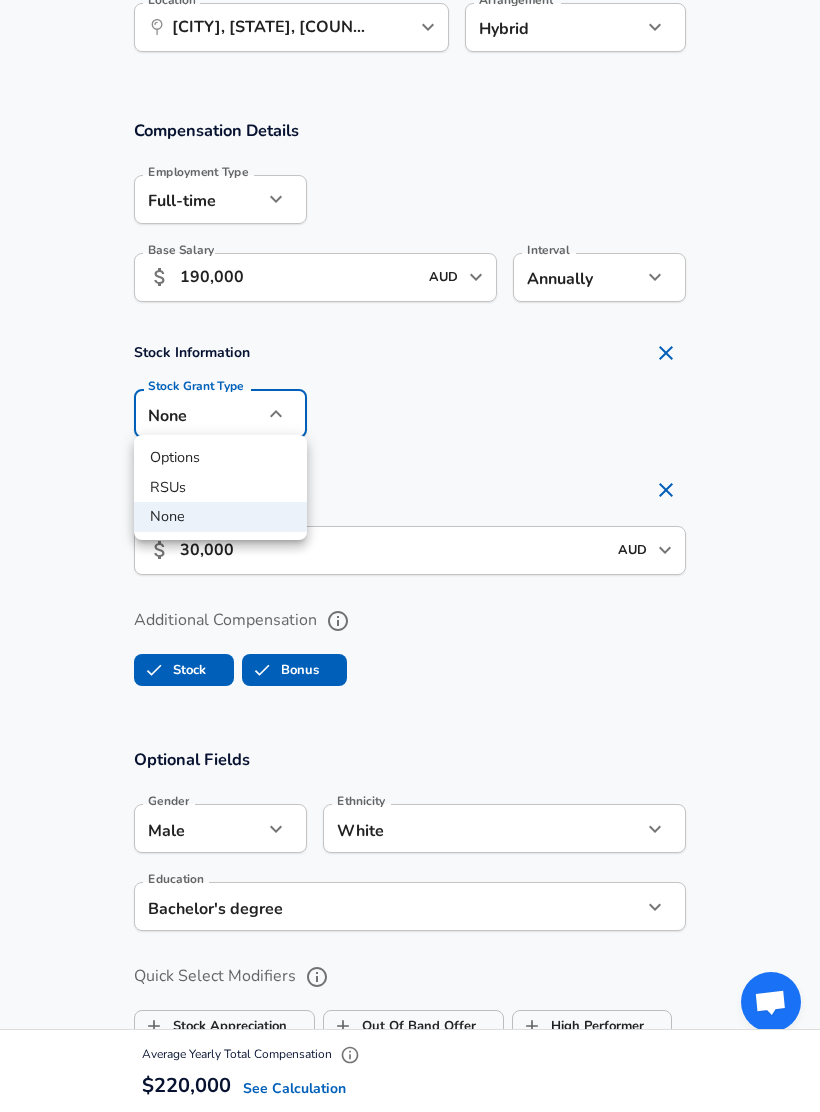 click on "RSUs" at bounding box center [220, 488] 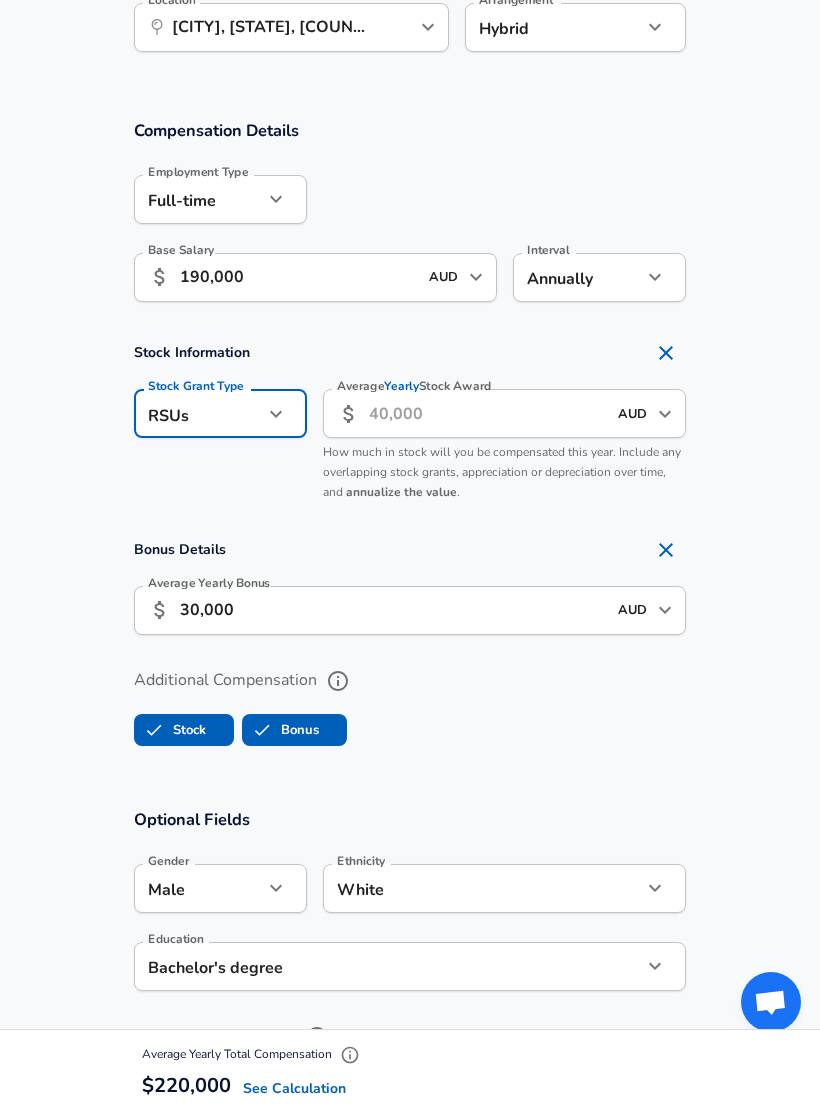 click on "Average  Yearly  Stock Award" at bounding box center (487, 413) 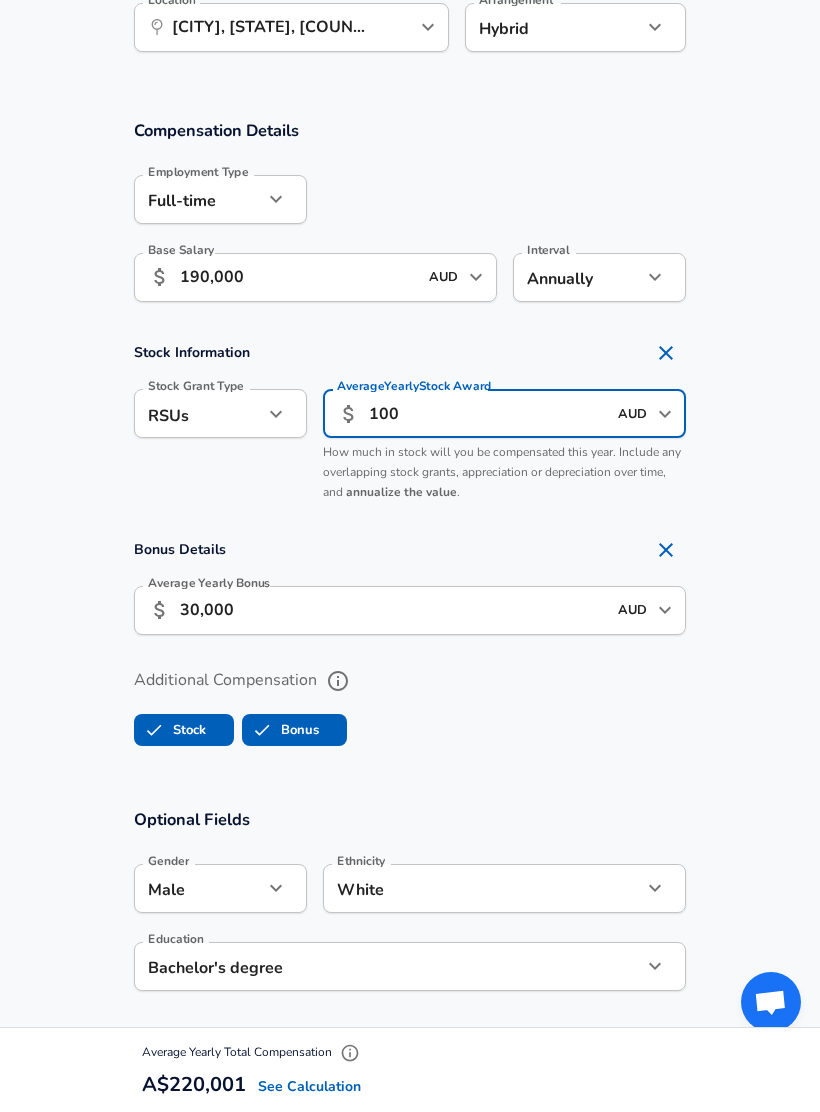 type on "1,000" 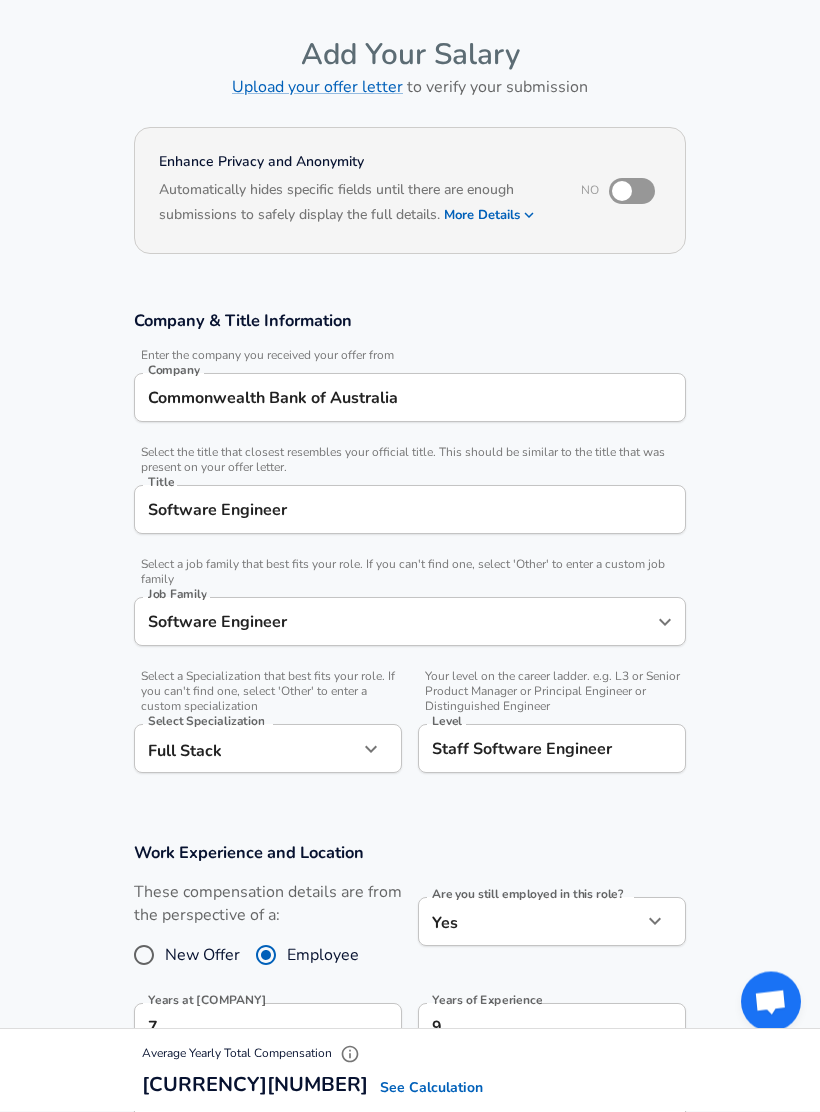 scroll, scrollTop: 0, scrollLeft: 0, axis: both 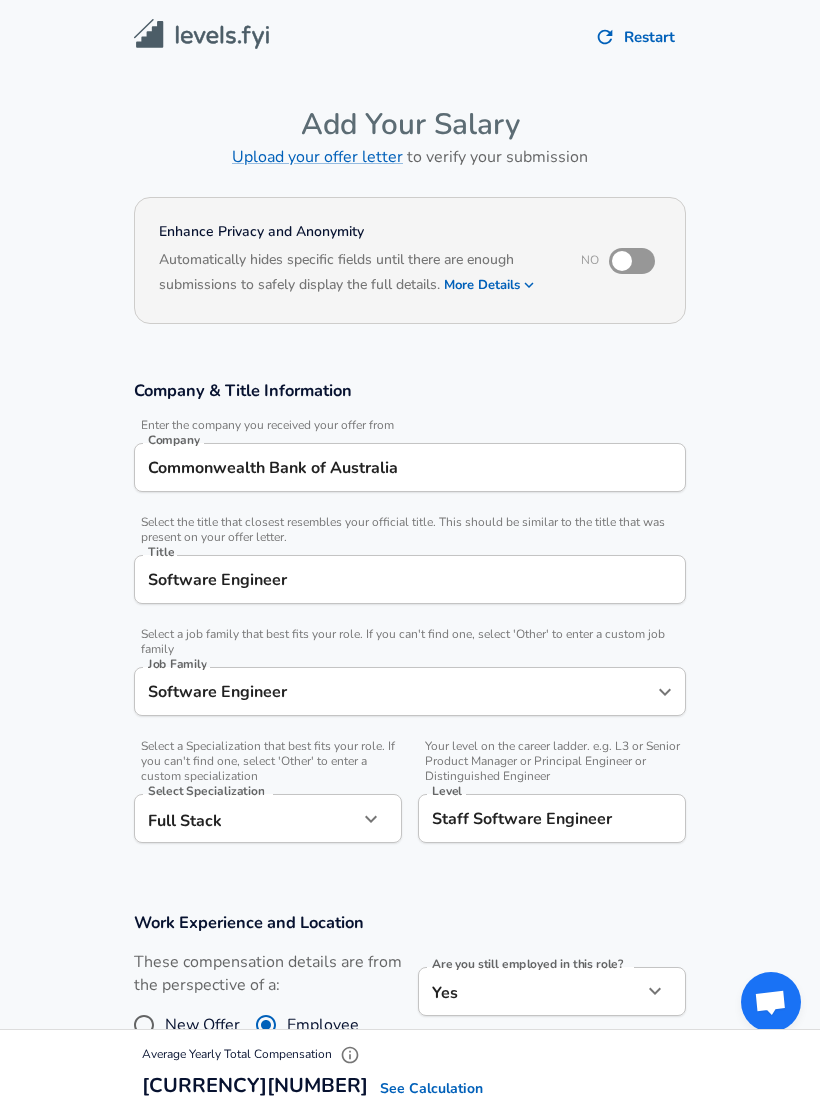 click at bounding box center (622, 261) 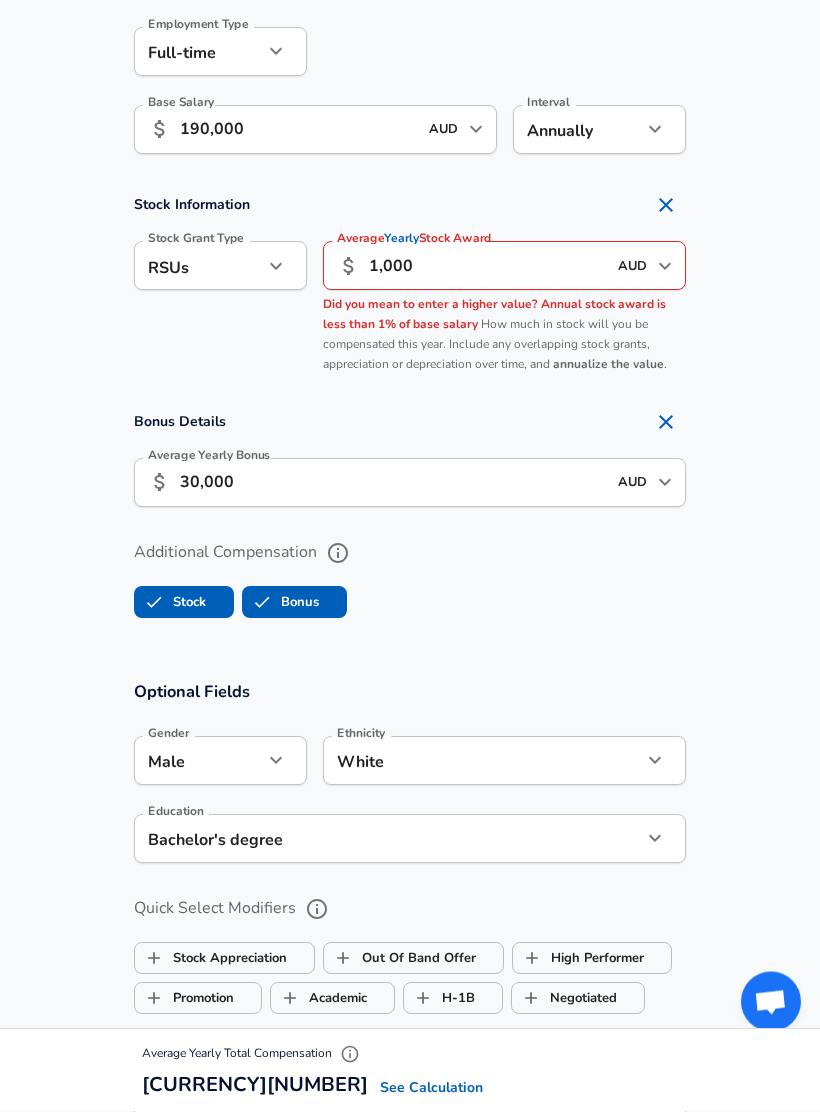 scroll, scrollTop: 1374, scrollLeft: 0, axis: vertical 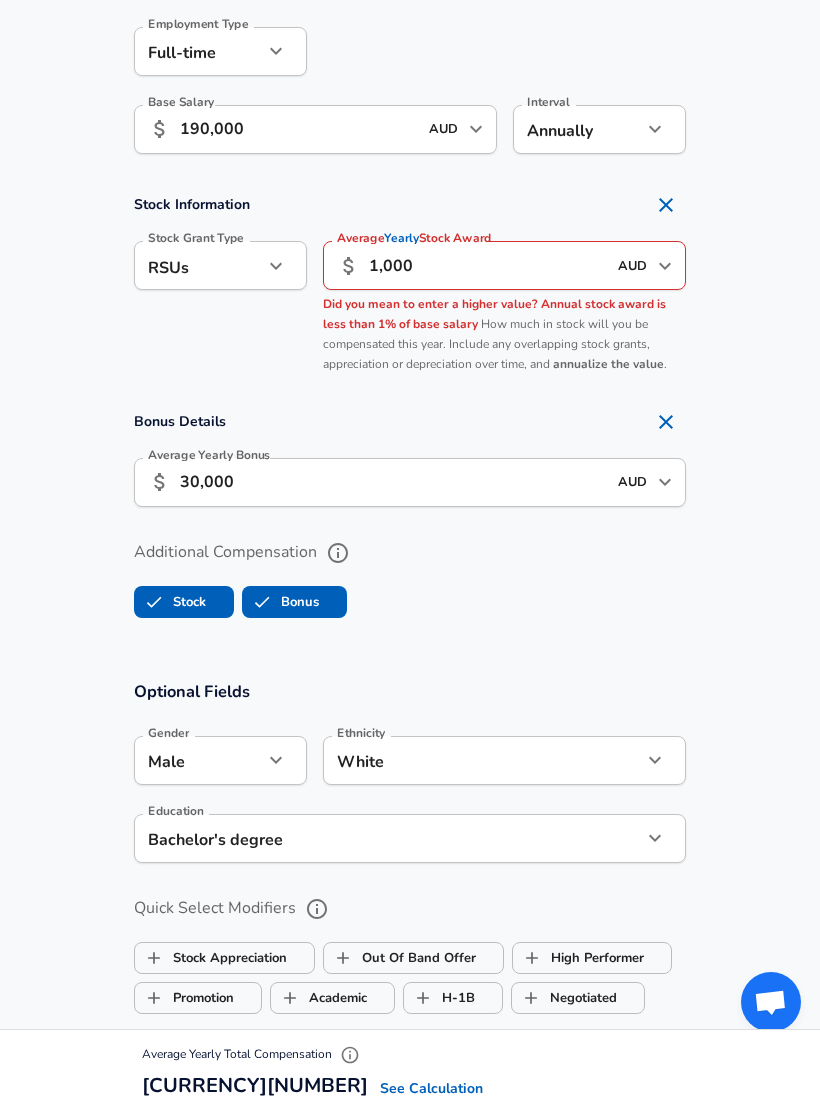 click on "Restart Add Your Salary Upload your offer letter   to verify your submission Enhance Privacy and Anonymity Yes Automatically hides specific fields until there are enough submissions to safely display the full details.   More Details Based on your submission and the data points that we have already collected, we will automatically hide and anonymize specific fields if there aren't enough data points to remain sufficiently anonymous. Company & Title Information   Enter the company you received your offer from Company [COMPANY] Company   Select the title that closest resembles your official title. This should be similar to the title that was present on your offer letter. Title [TITLE] Title   Select a job family that best fits your role. If you can't find one, select 'Other' to enter a custom job family Job Family [JOB_FAMILY] Job Family   Select a Specialization that best fits your role. If you can't find one, select 'Other' to enter a custom specialization Full Stack   Level" at bounding box center [410, -818] 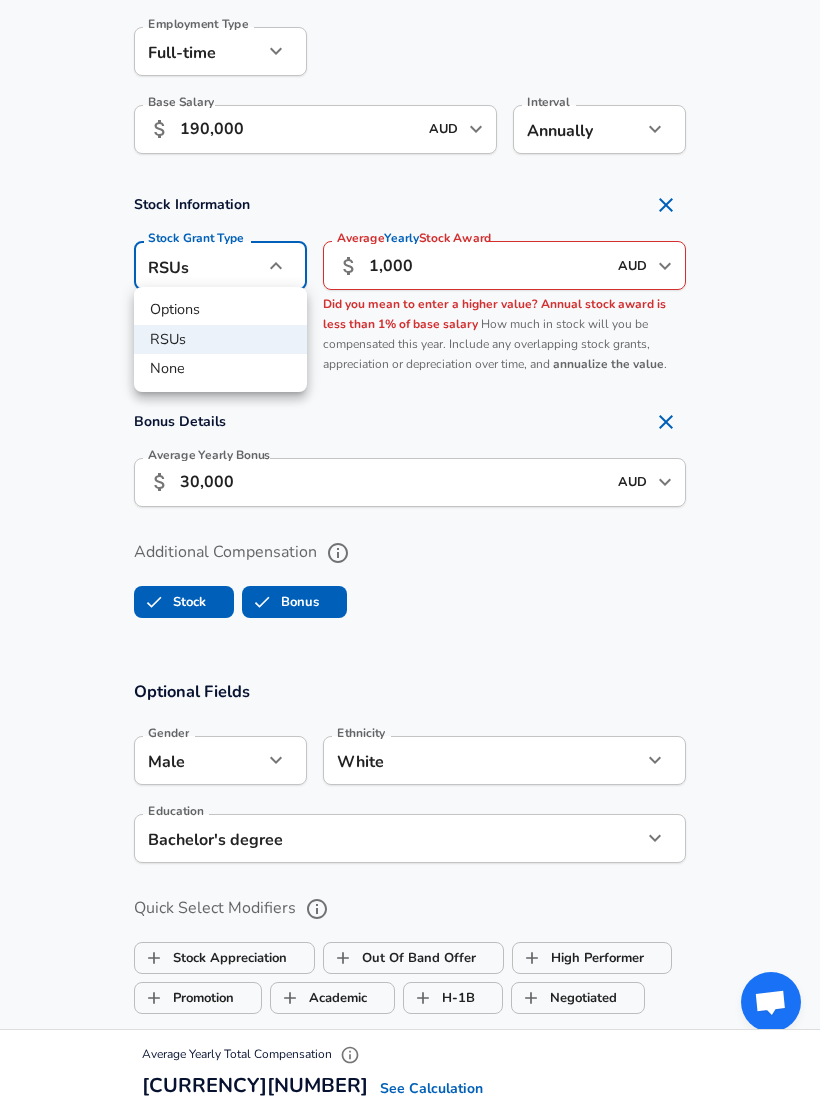 click on "Options" at bounding box center (220, 310) 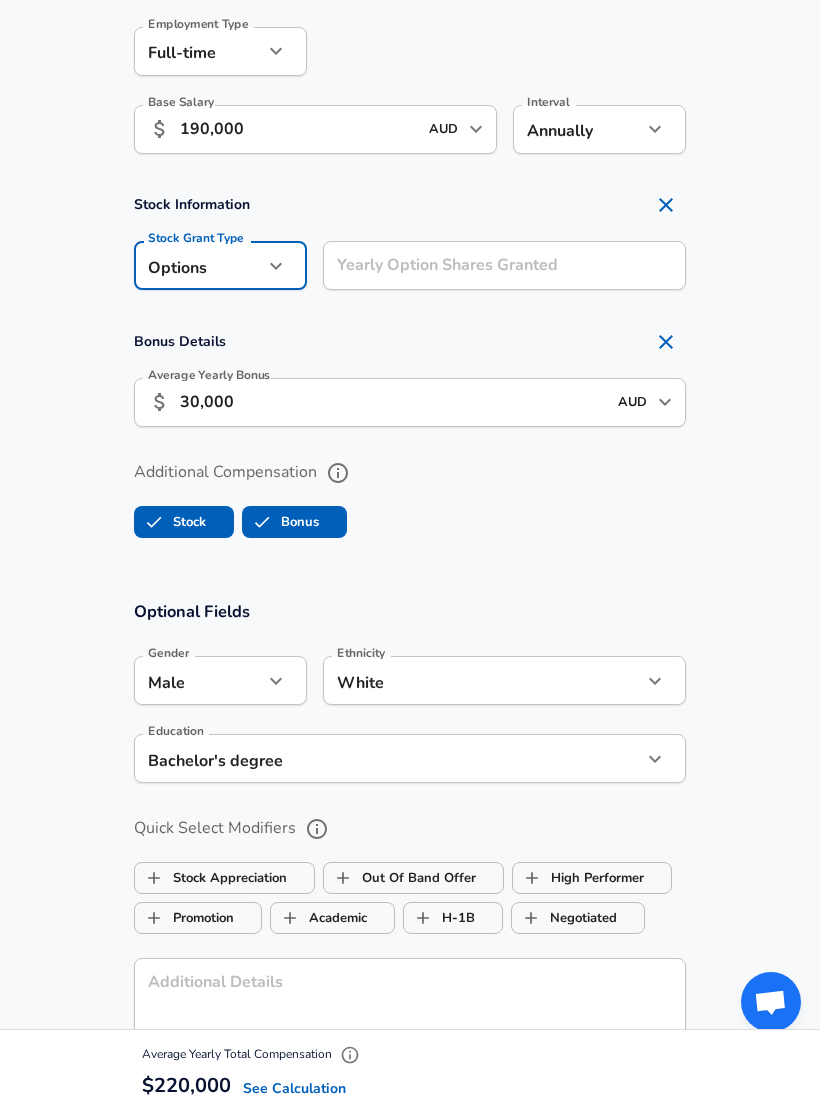 click on "Restart Add Your Salary Upload your offer letter   to verify your submission Enhance Privacy and Anonymity Yes Automatically hides specific fields until there are enough submissions to safely display the full details.   More Details Based on your submission and the data points that we have already collected, we will automatically hide and anonymize specific fields if there aren't enough data points to remain sufficiently anonymous. Company & Title Information   Enter the company you received your offer from Company [COMPANY] Company   Select the title that closest resembles your official title. This should be similar to the title that was present on your offer letter. Title [TITLE] Title   Select a job family that best fits your role. If you can't find one, select 'Other' to enter a custom job family Job Family [JOB_FAMILY] Job Family   Select a Specialization that best fits your role. If you can't find one, select 'Other' to enter a custom specialization Full Stack   Level" at bounding box center (410, -818) 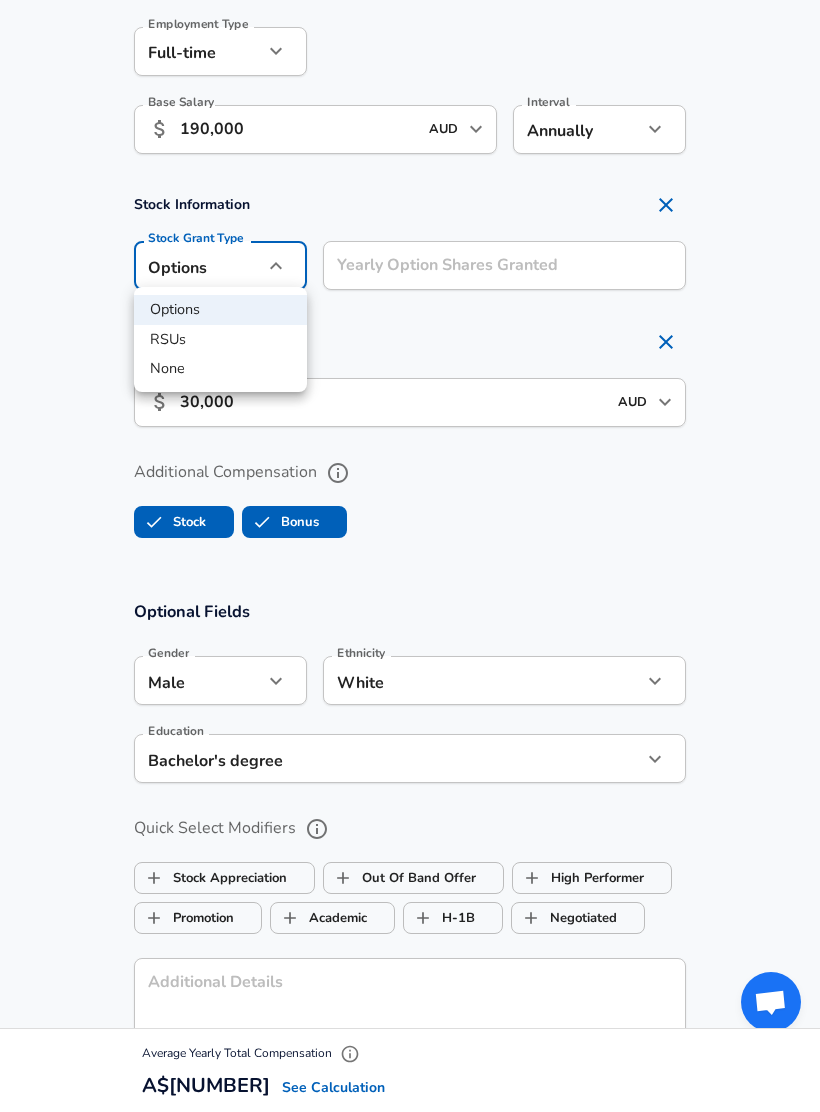 click on "None" at bounding box center [220, 369] 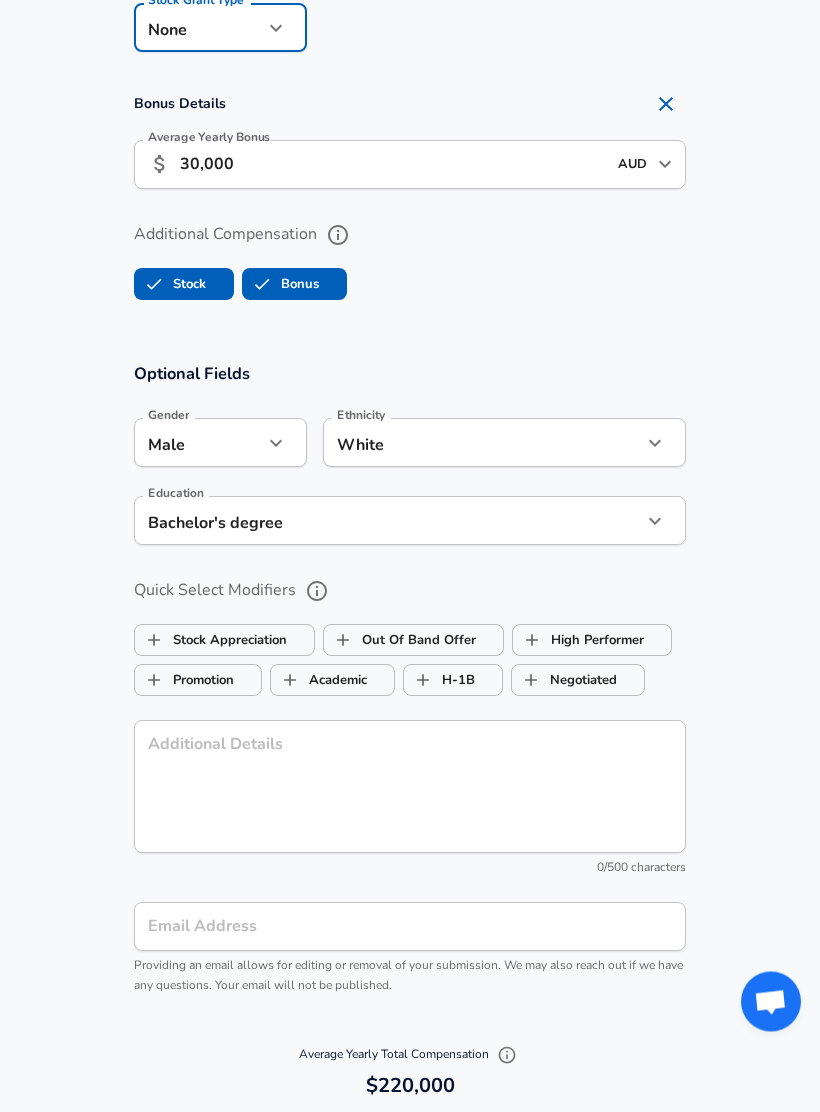 click on "Stock" at bounding box center [154, 285] 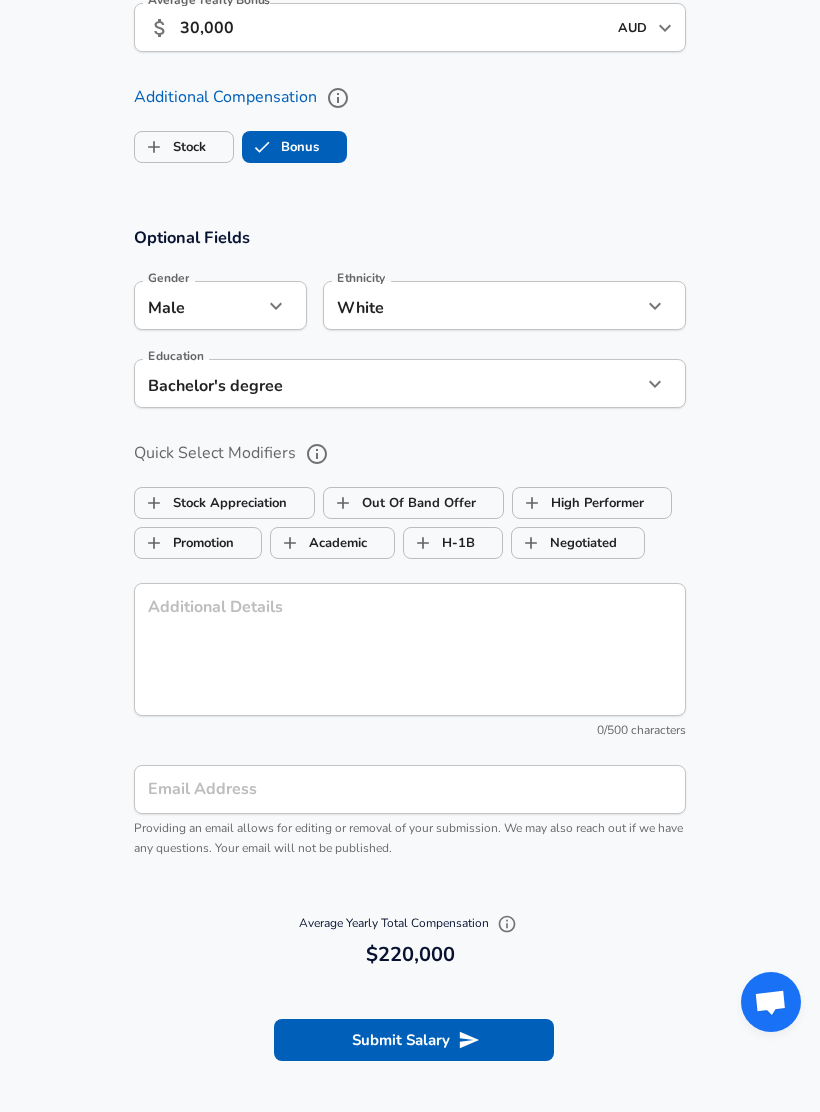 checkbox on "false" 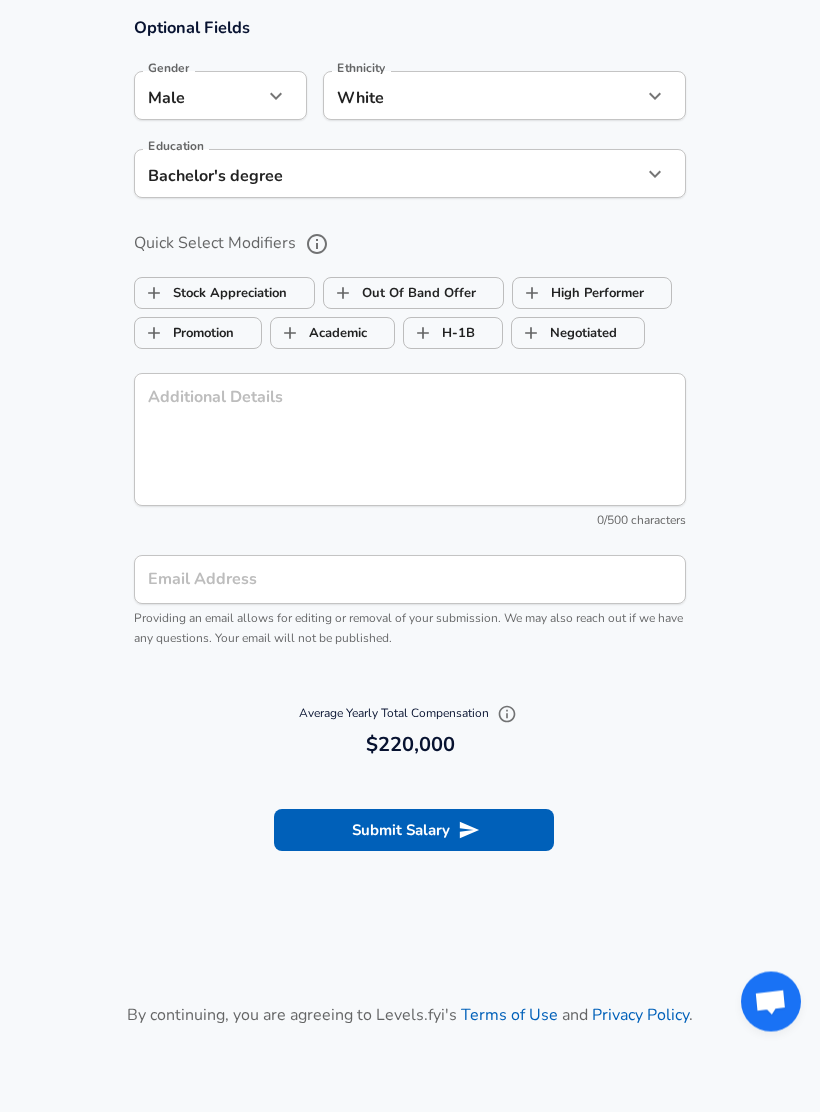 scroll, scrollTop: 1822, scrollLeft: 0, axis: vertical 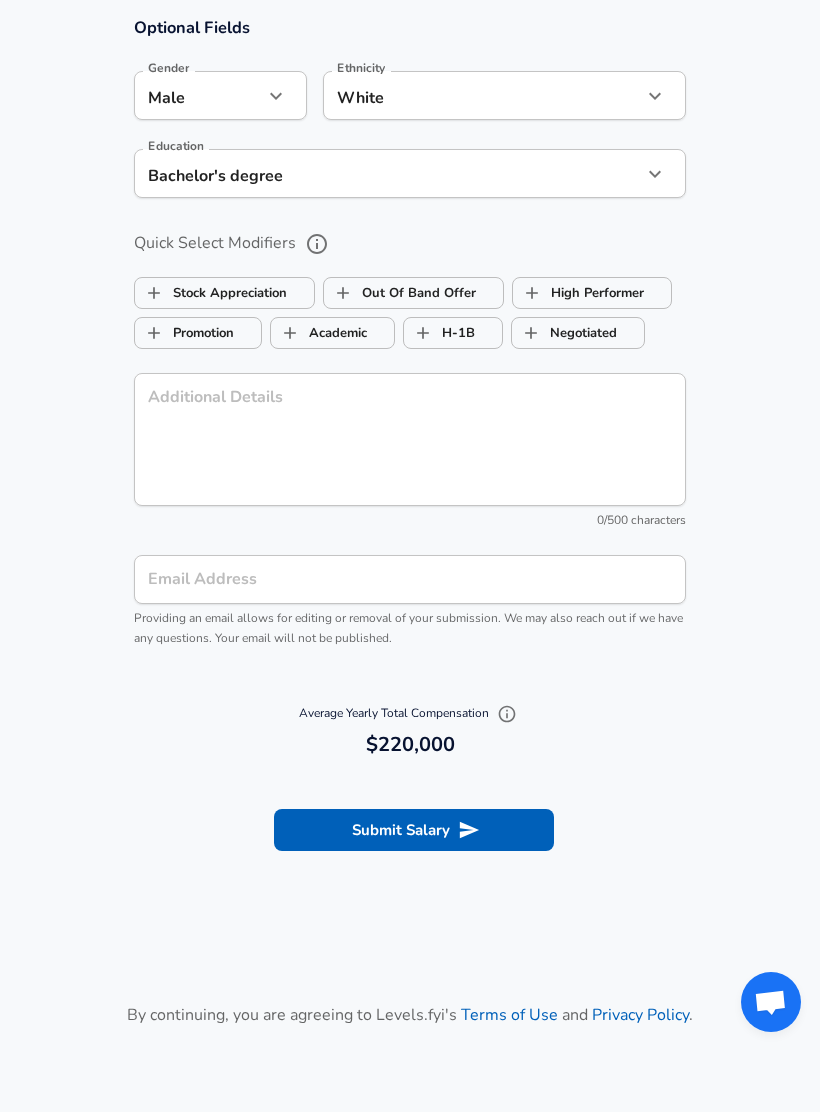click on "Submit Salary" at bounding box center [414, 830] 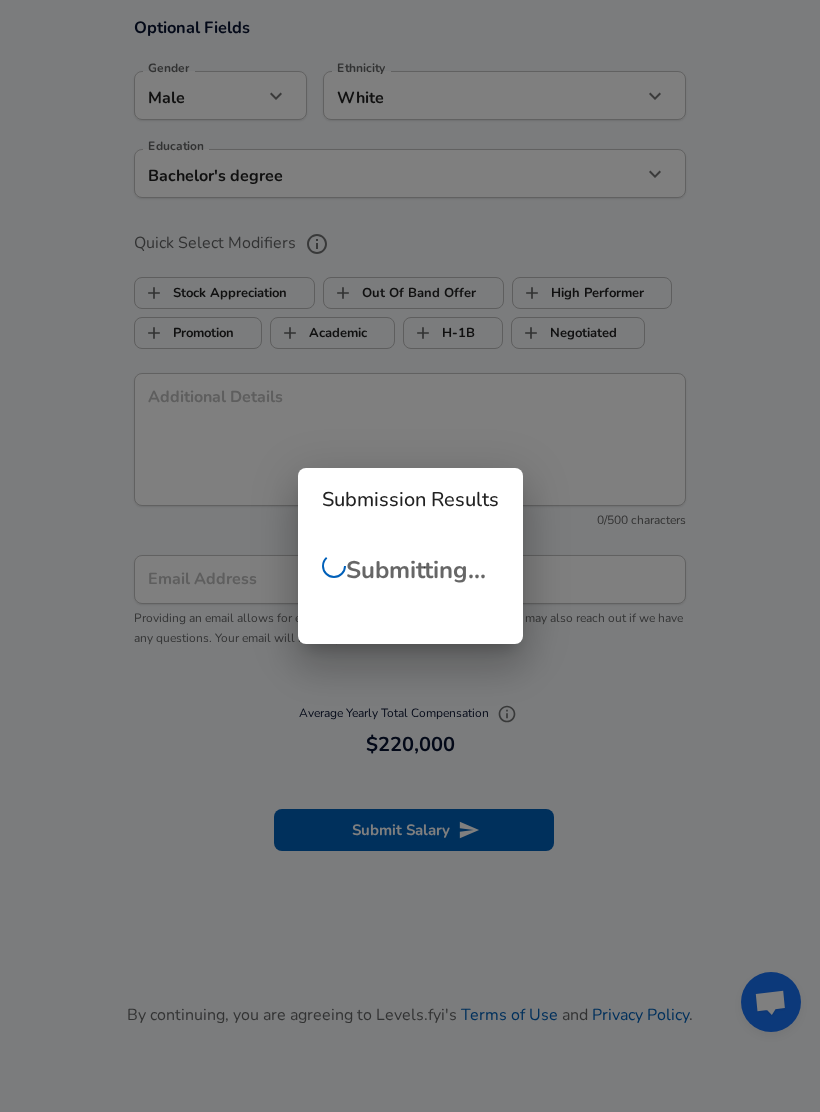 checkbox on "false" 